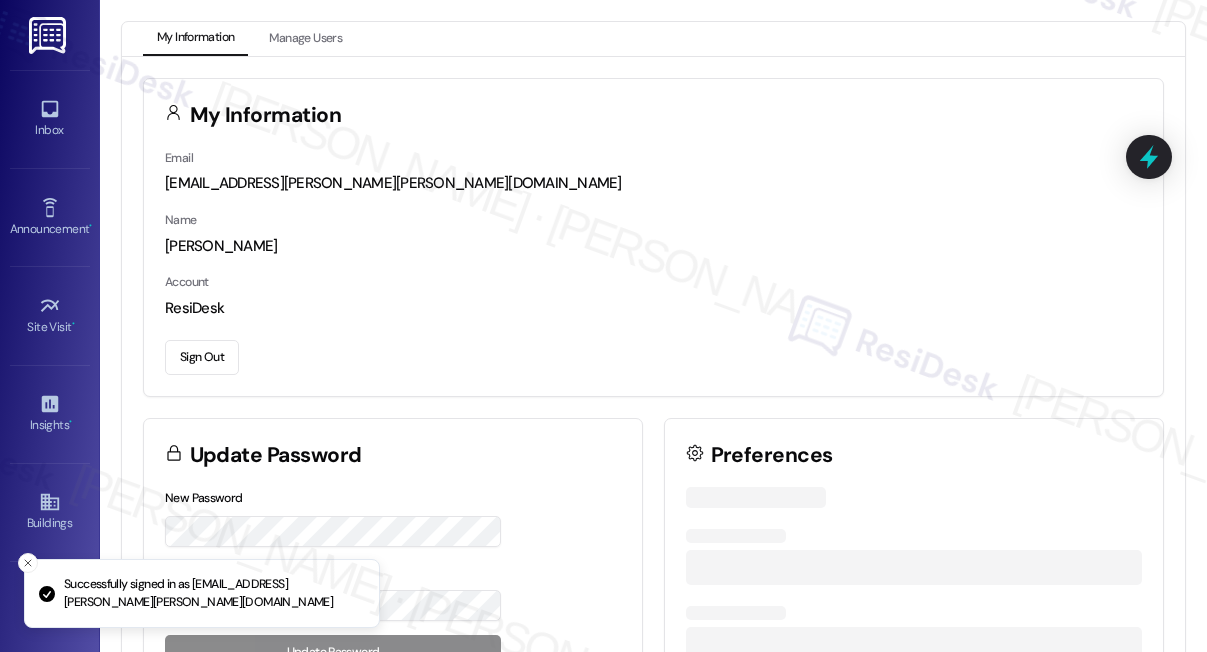 scroll, scrollTop: 0, scrollLeft: 0, axis: both 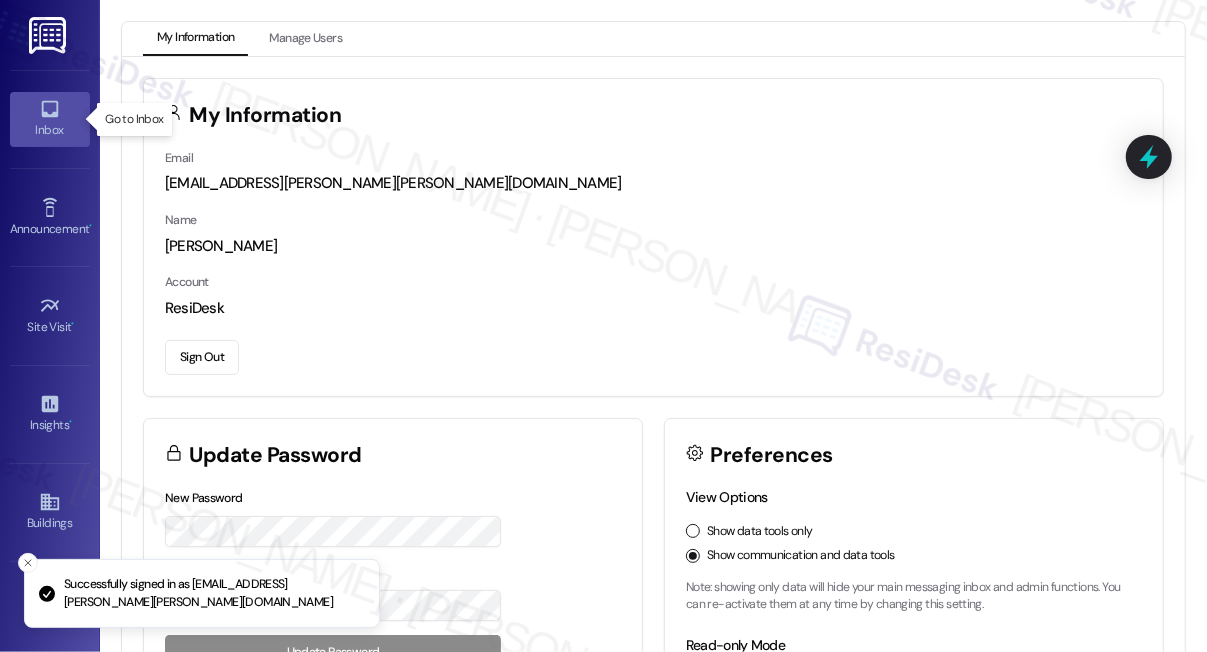 click on "Inbox" at bounding box center [50, 119] 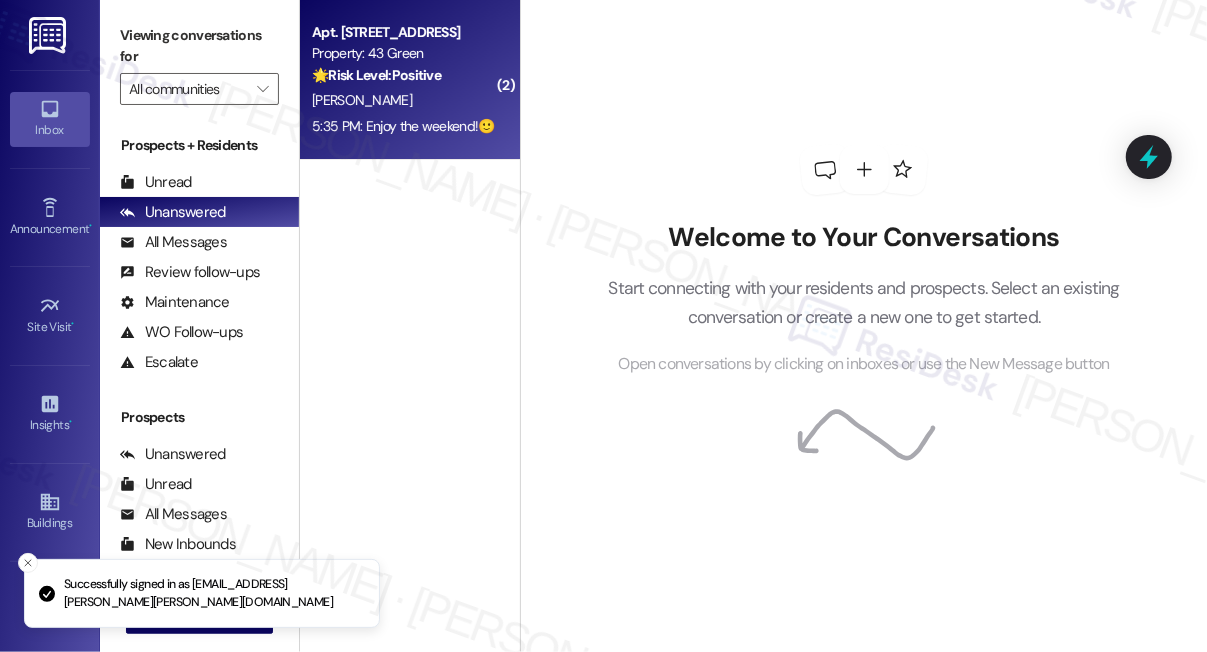 click on "🌟  Risk Level:  Positive" at bounding box center (376, 75) 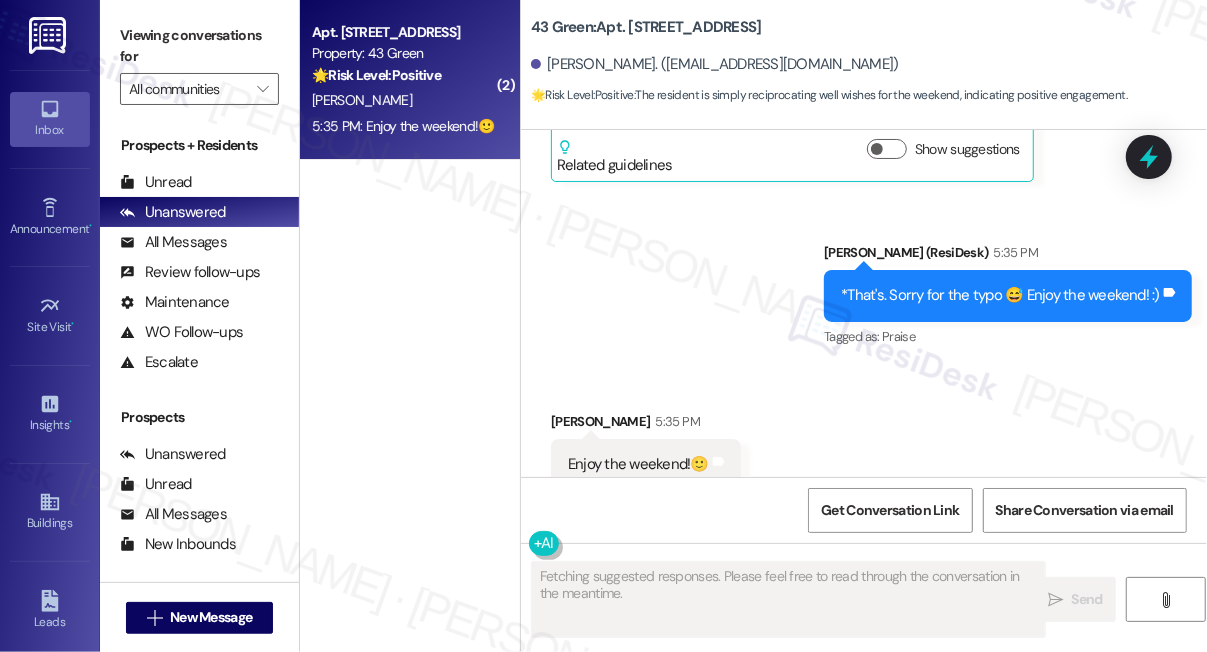 scroll, scrollTop: 4872, scrollLeft: 0, axis: vertical 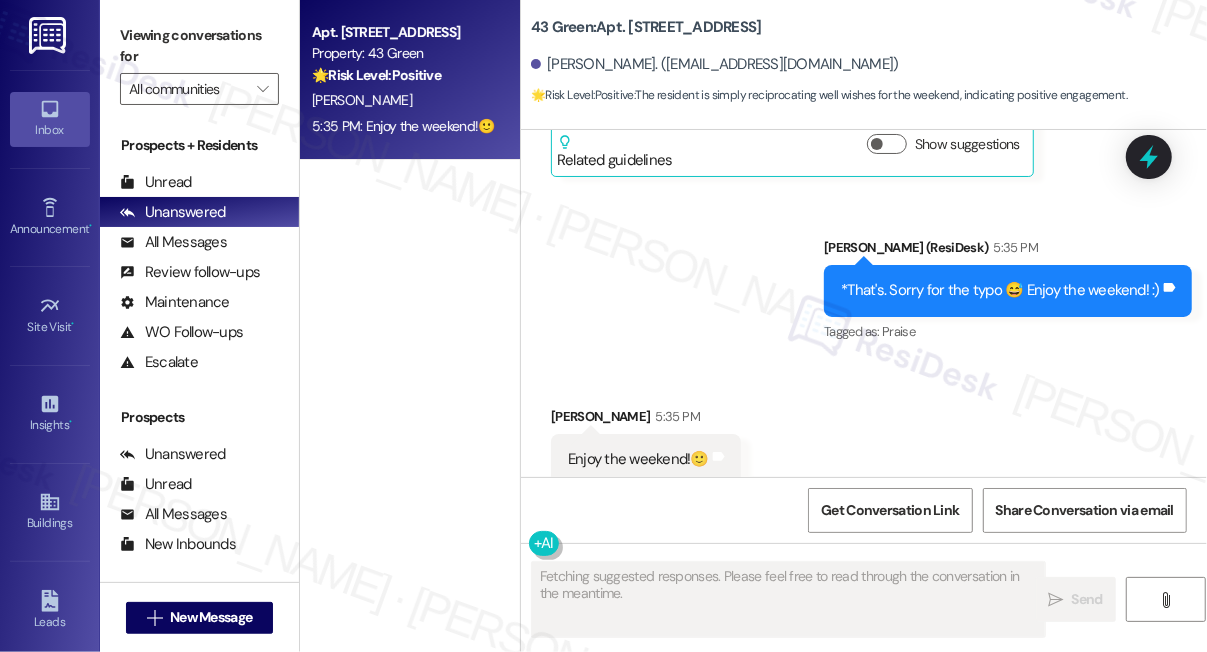 click on "*That's. Sorry for the typo 😅 Enjoy the weekend! :)" at bounding box center [1000, 290] 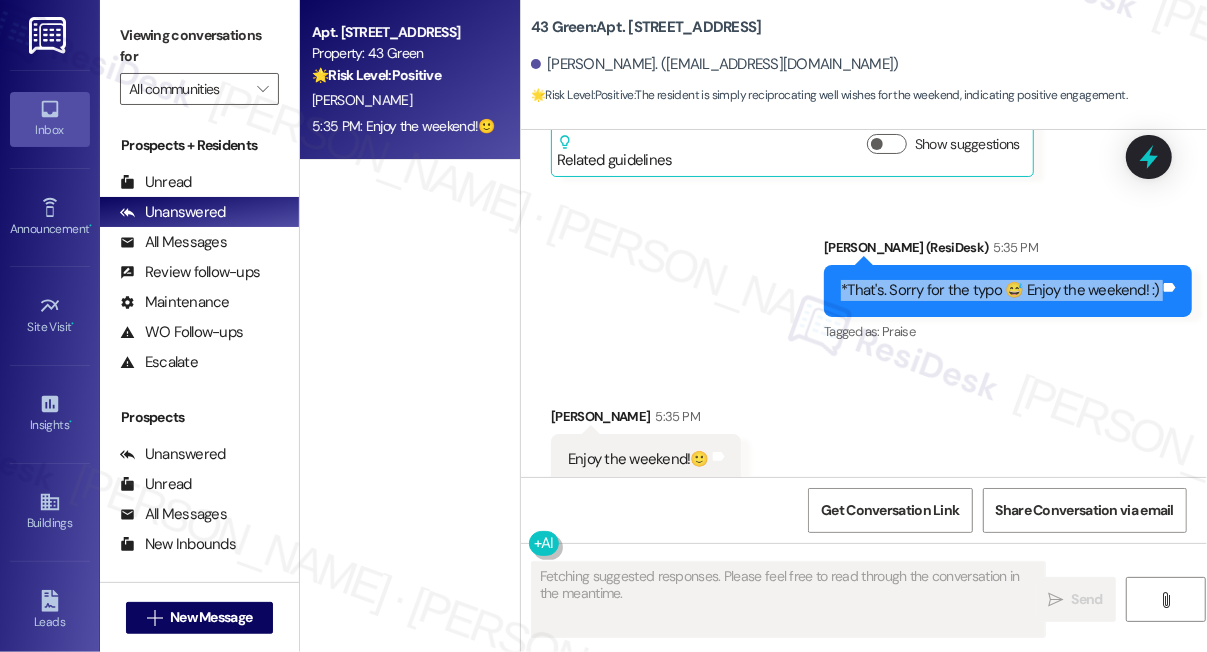 click on "*That's. Sorry for the typo 😅 Enjoy the weekend! :)" at bounding box center [1000, 290] 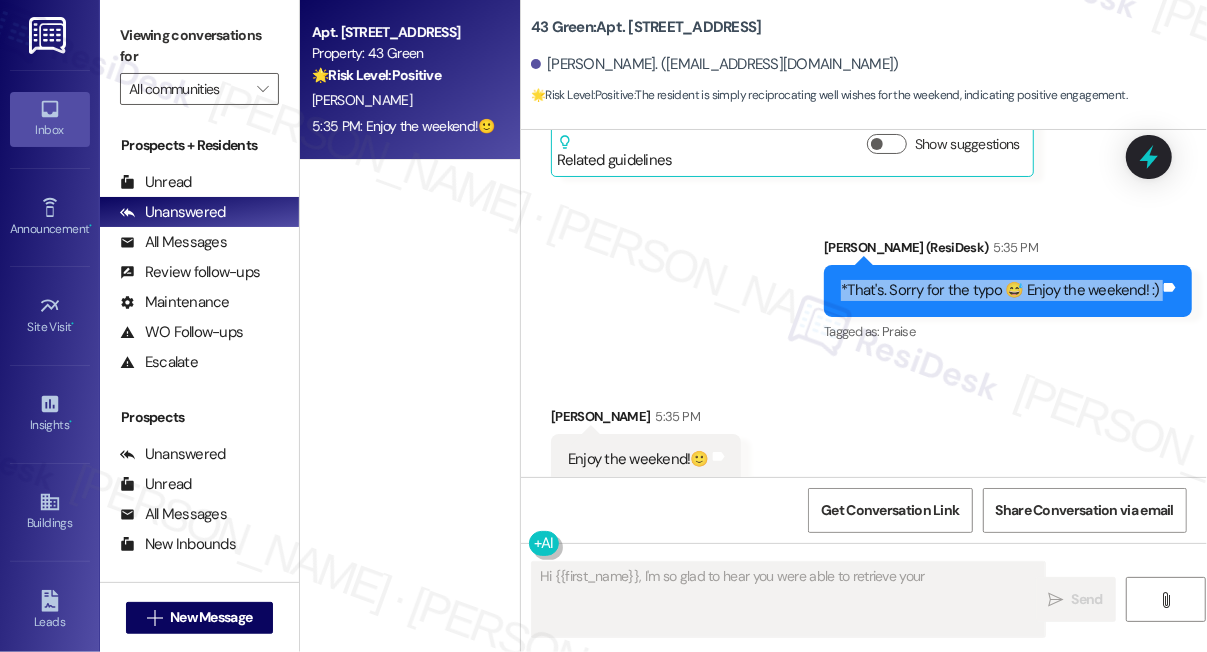 click on "*That's. Sorry for the typo 😅 Enjoy the weekend! :)" at bounding box center [1000, 290] 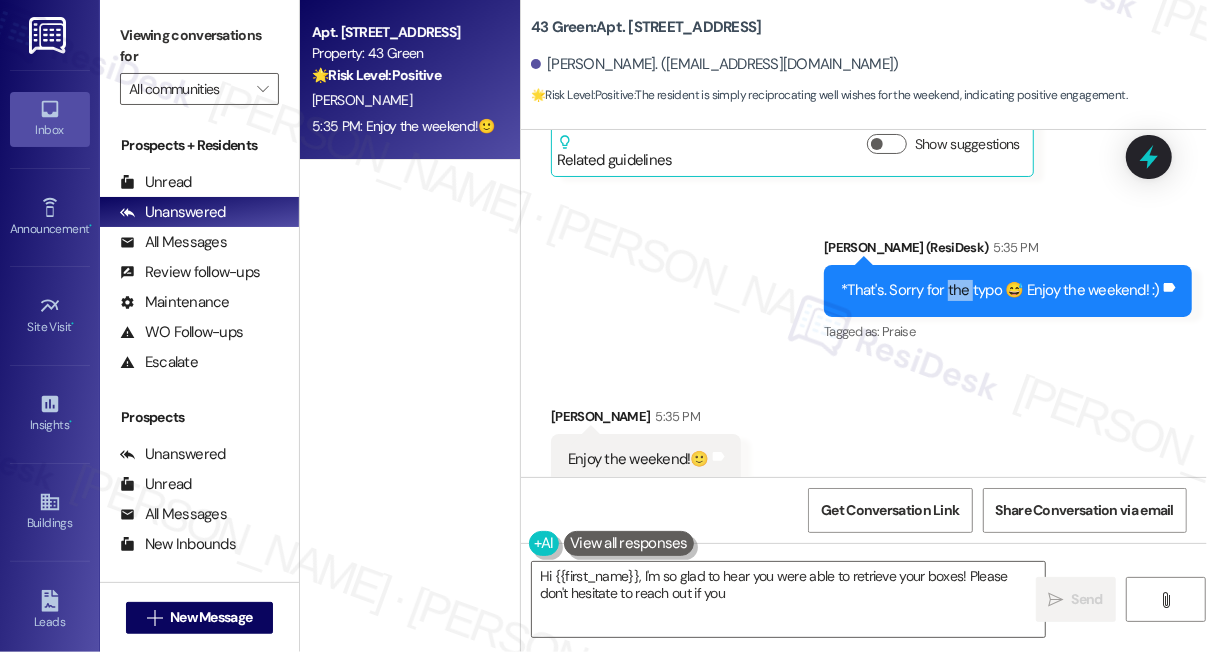 click on "*That's. Sorry for the typo 😅 Enjoy the weekend! :)" at bounding box center [1000, 290] 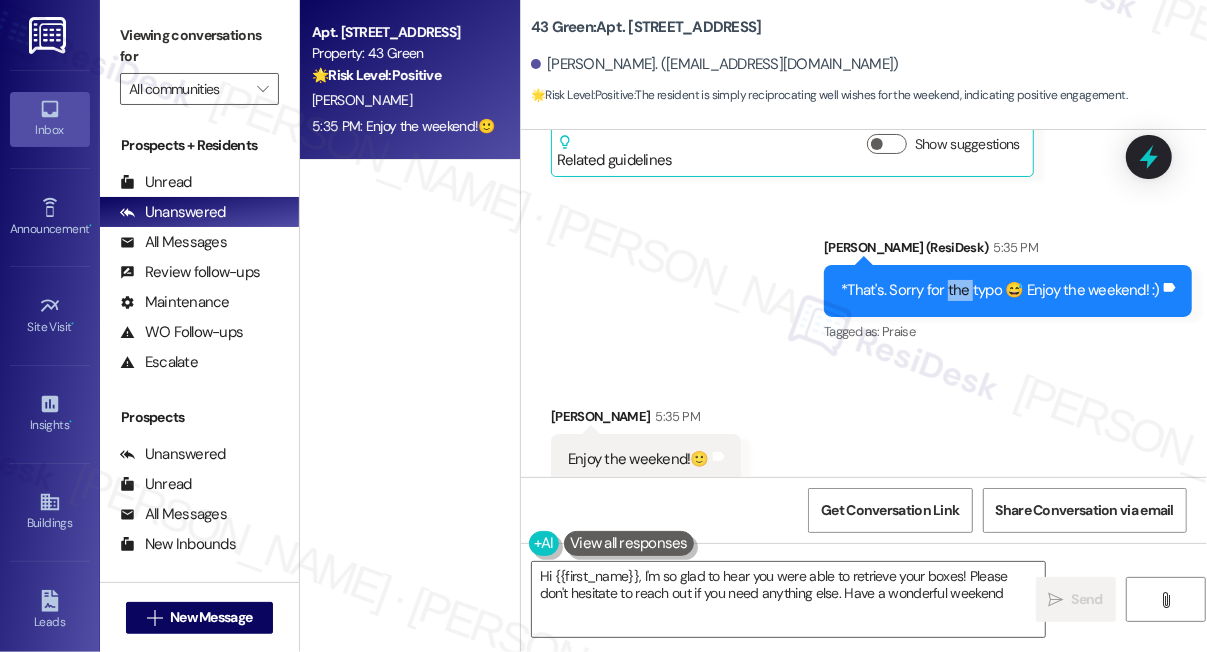 type on "Hi {{first_name}}, I'm so glad to hear you were able to retrieve your boxes! Please don't hesitate to reach out if you need anything else. Have a wonderful weekend!" 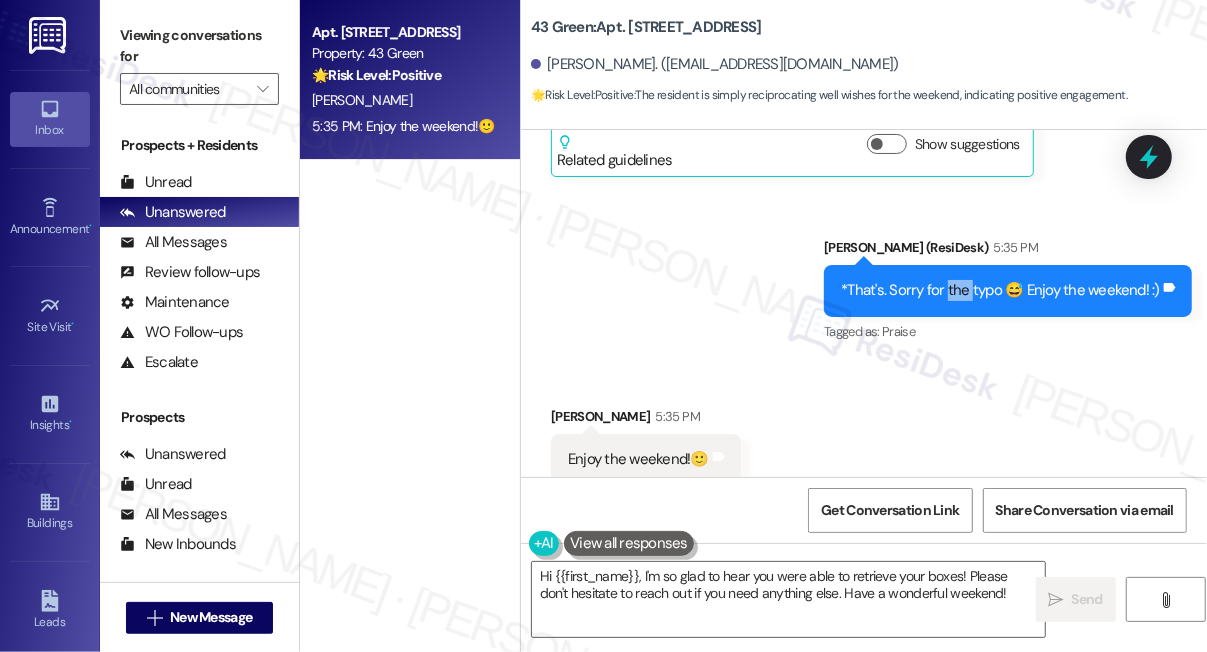 click on "*That's. Sorry for the typo 😅 Enjoy the weekend! :)" at bounding box center [1000, 290] 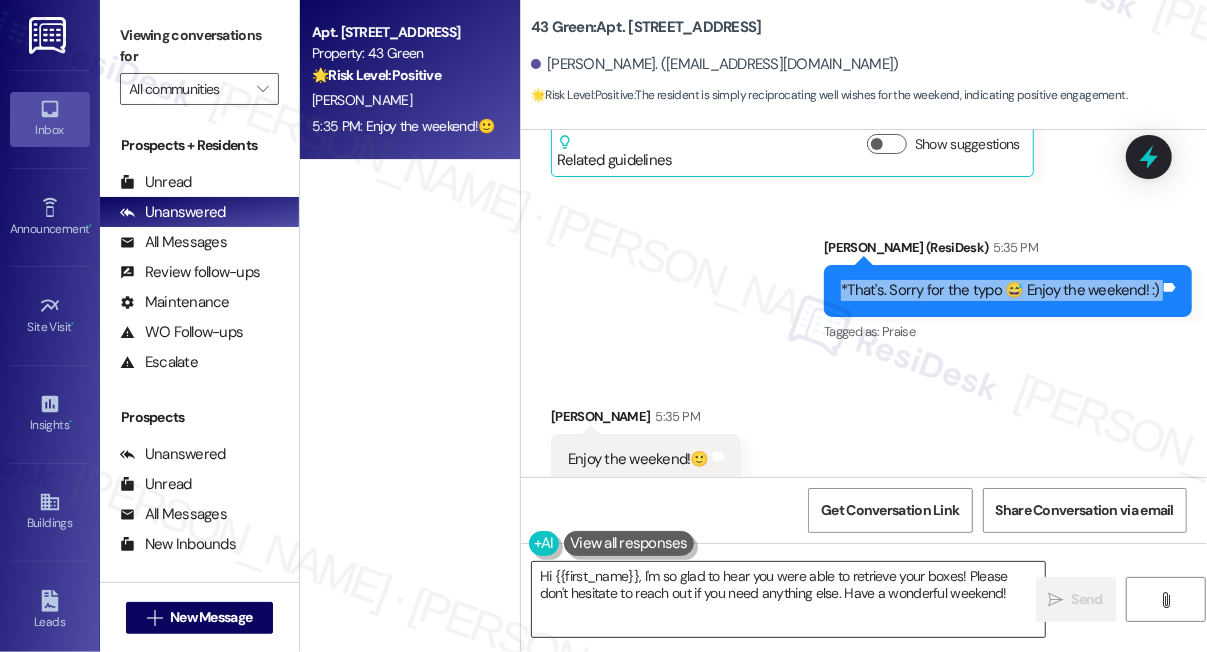 click on "Hi {{first_name}}, I'm so glad to hear you were able to retrieve your boxes! Please don't hesitate to reach out if you need anything else. Have a wonderful weekend!" at bounding box center (788, 599) 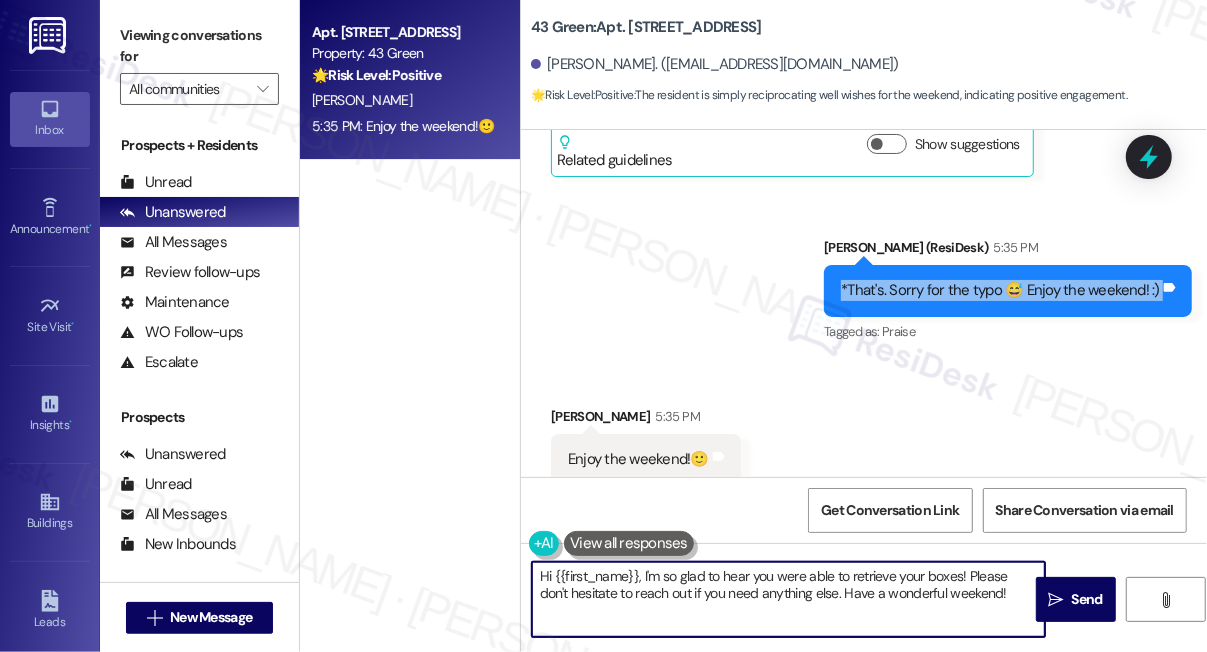 click on "Hi {{first_name}}, I'm so glad to hear you were able to retrieve your boxes! Please don't hesitate to reach out if you need anything else. Have a wonderful weekend!" at bounding box center [788, 599] 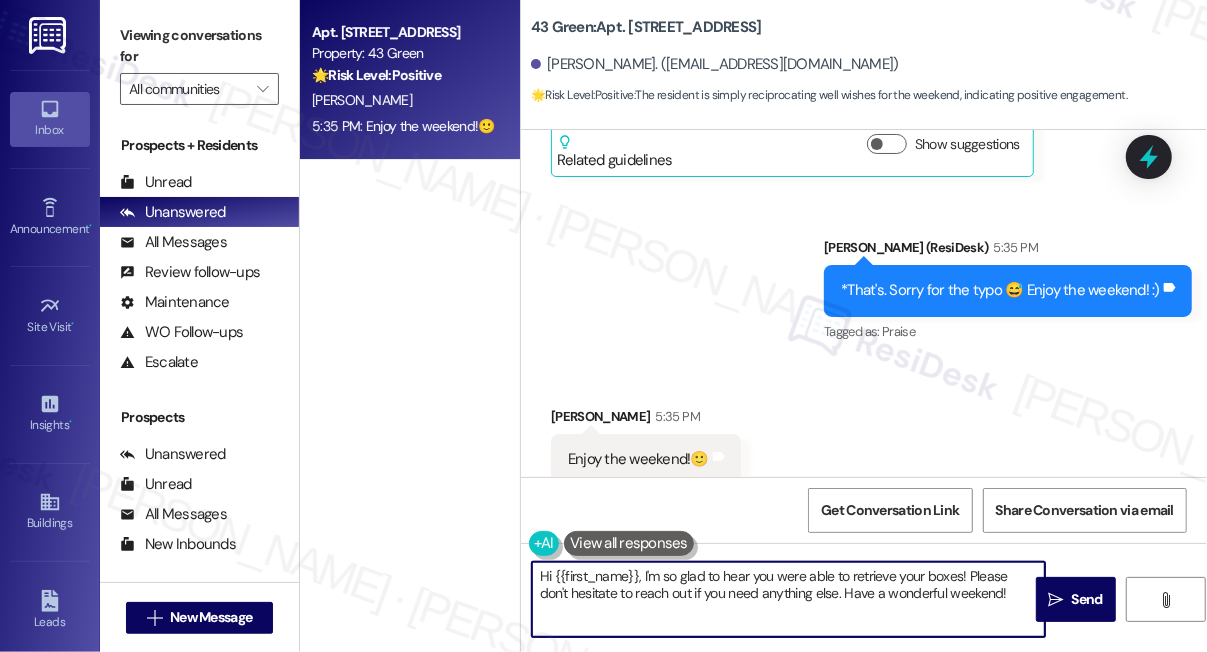 click on "Hi {{first_name}}, I'm so glad to hear you were able to retrieve your boxes! Please don't hesitate to reach out if you need anything else. Have a wonderful weekend!" at bounding box center (788, 599) 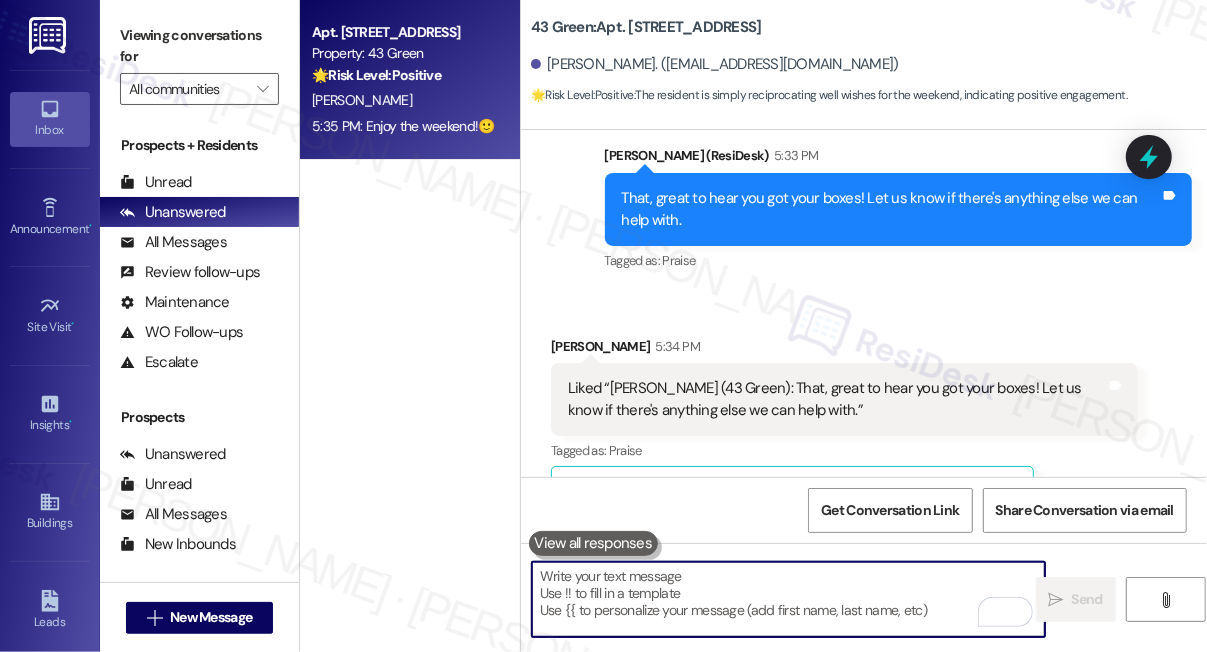 scroll, scrollTop: 4418, scrollLeft: 0, axis: vertical 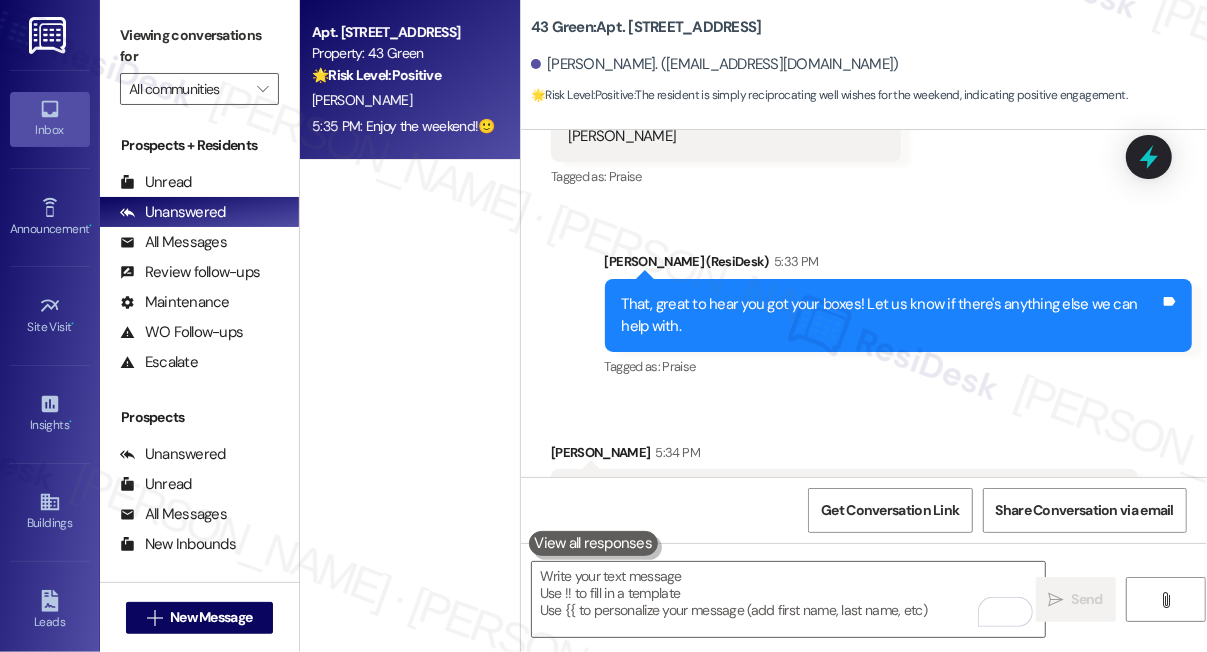 click on "That, great to hear you got your boxes! Let us know if there's anything else we can help with." at bounding box center [891, 315] 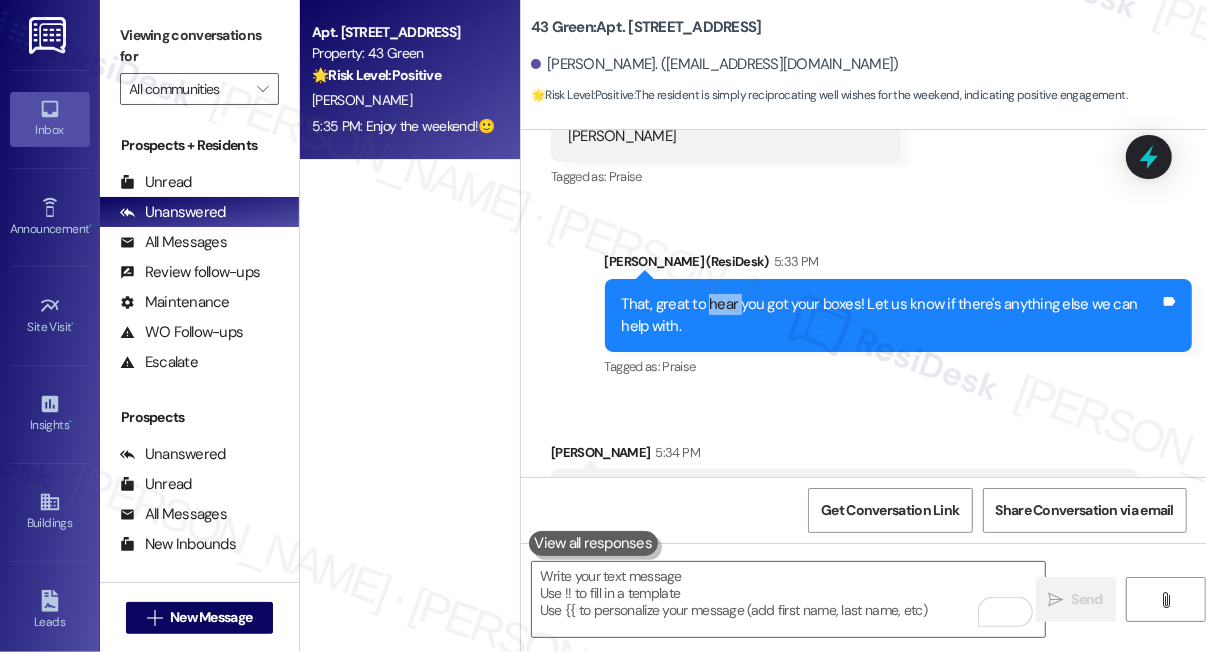 click on "That, great to hear you got your boxes! Let us know if there's anything else we can help with." at bounding box center [891, 315] 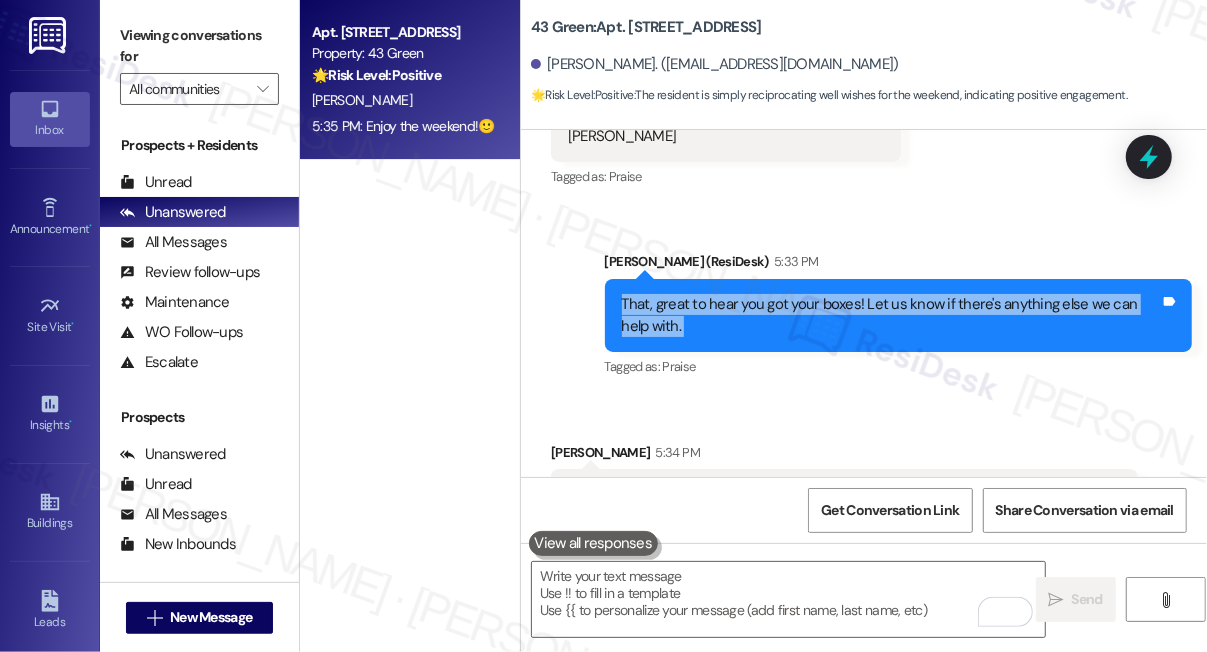 click on "That, great to hear you got your boxes! Let us know if there's anything else we can help with." at bounding box center (891, 315) 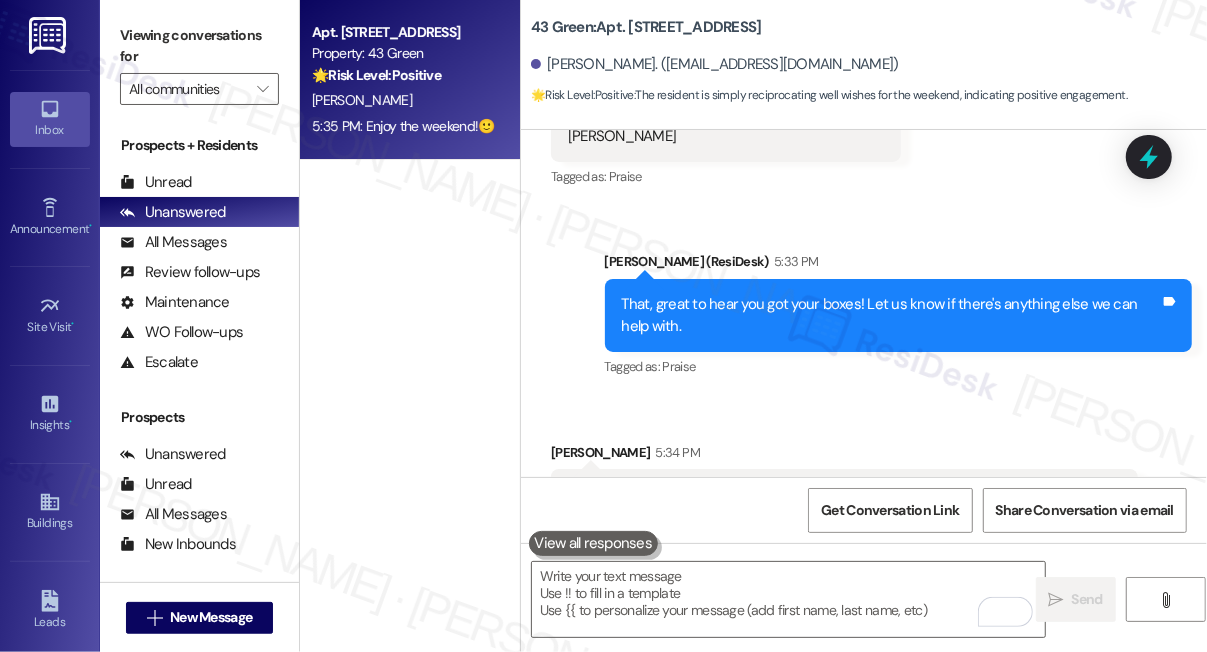 click on "That, great to hear you got your boxes! Let us know if there's anything else we can help with." at bounding box center (891, 315) 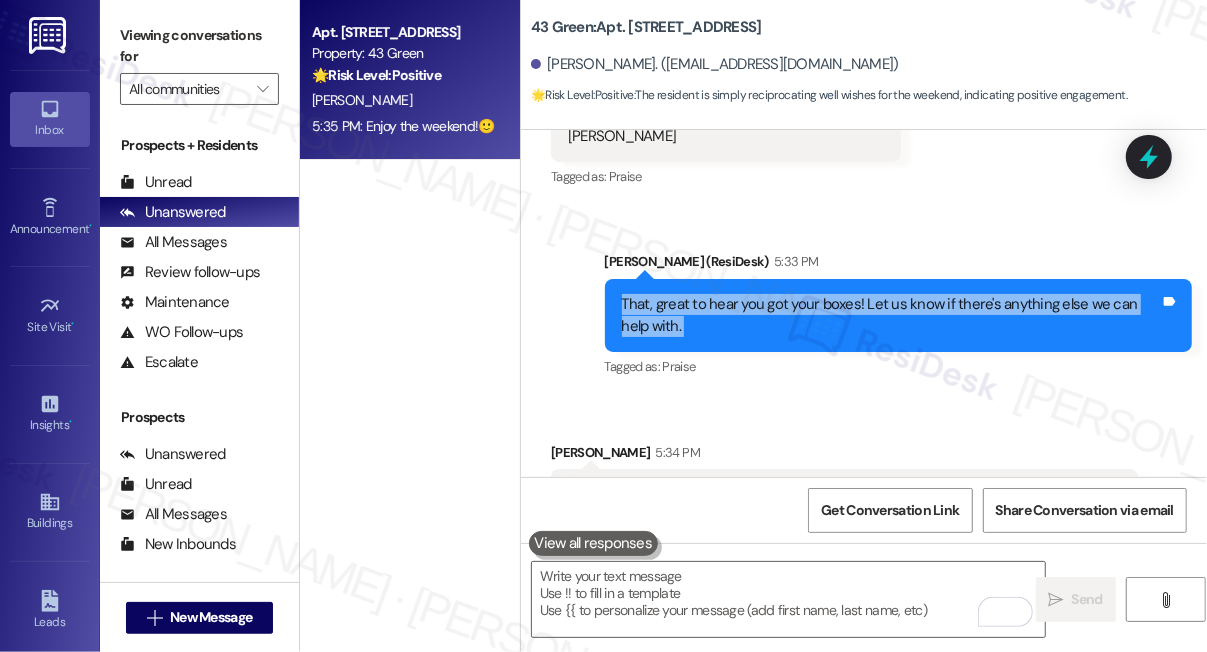 click on "That, great to hear you got your boxes! Let us know if there's anything else we can help with." at bounding box center (891, 315) 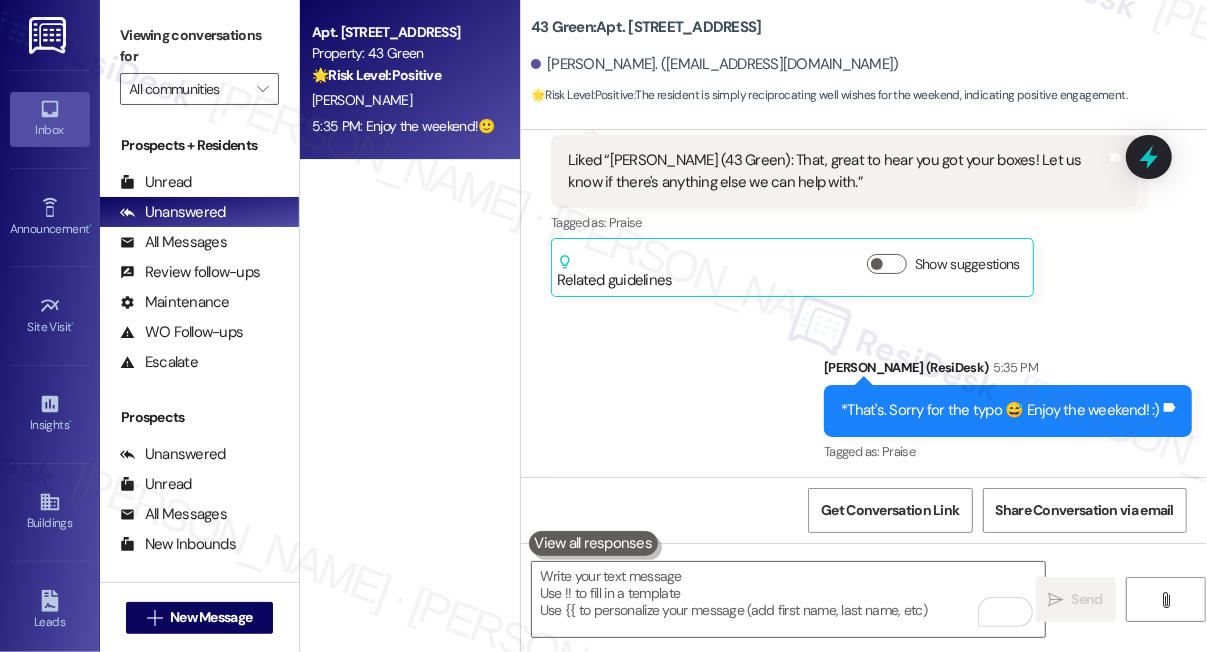 scroll, scrollTop: 4873, scrollLeft: 0, axis: vertical 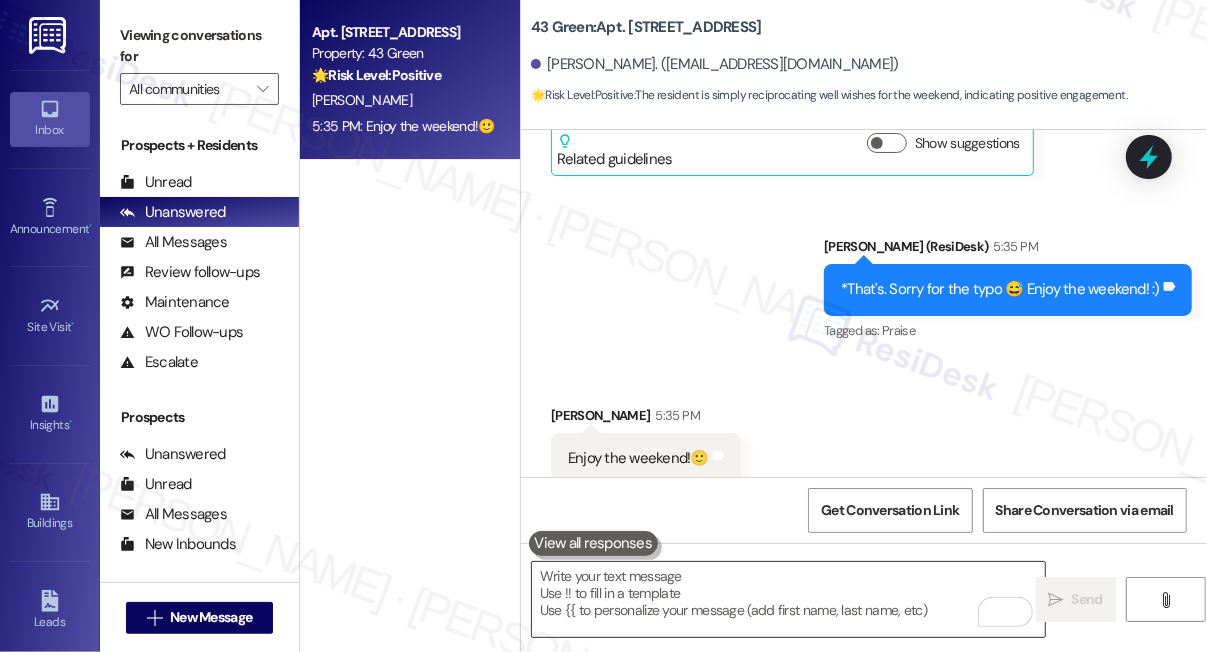 click at bounding box center (788, 599) 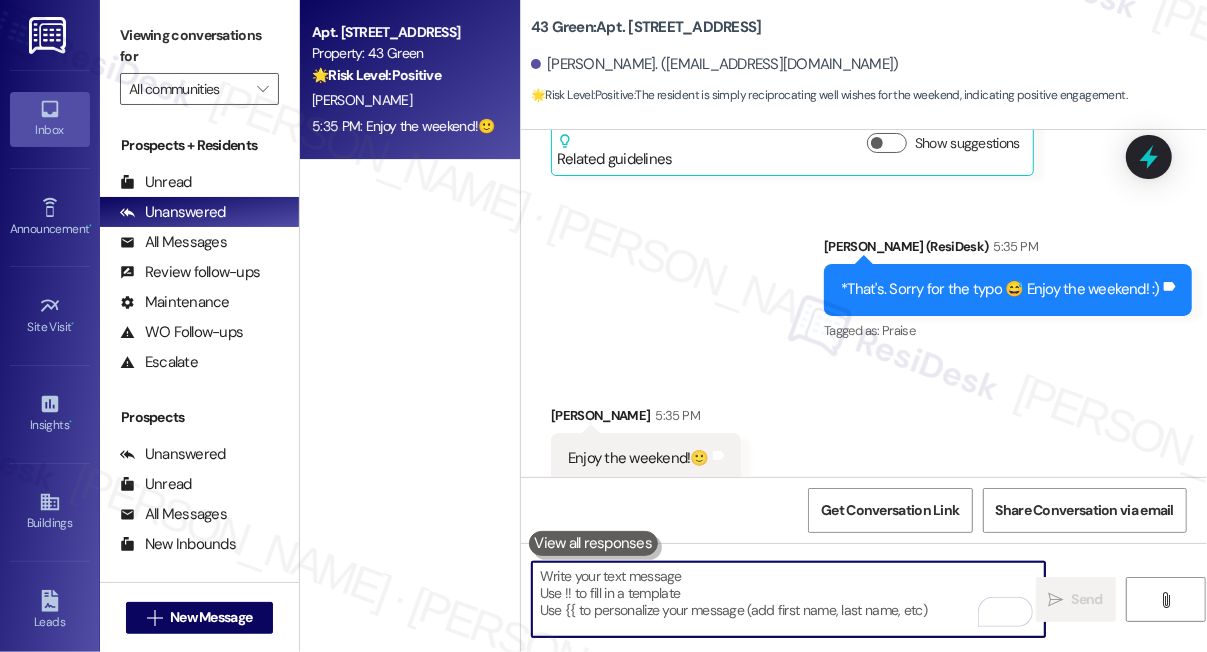 click at bounding box center (788, 599) 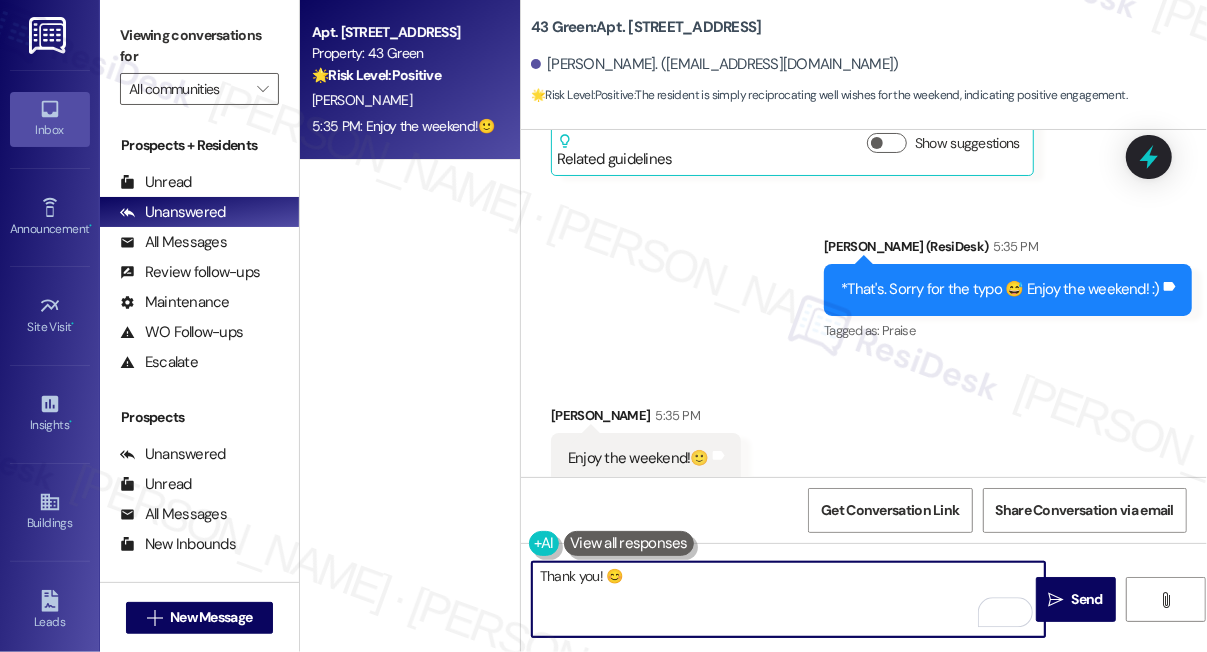 click on "Thank you! 😊" at bounding box center (788, 599) 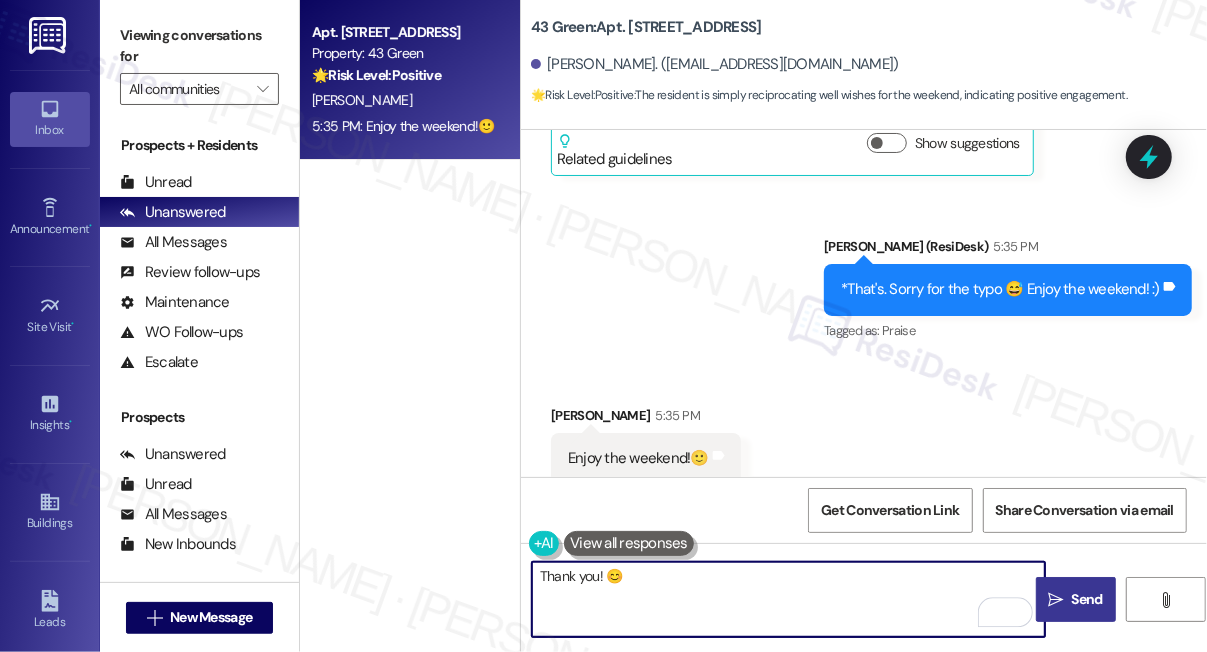 type on "Thank you! 😊" 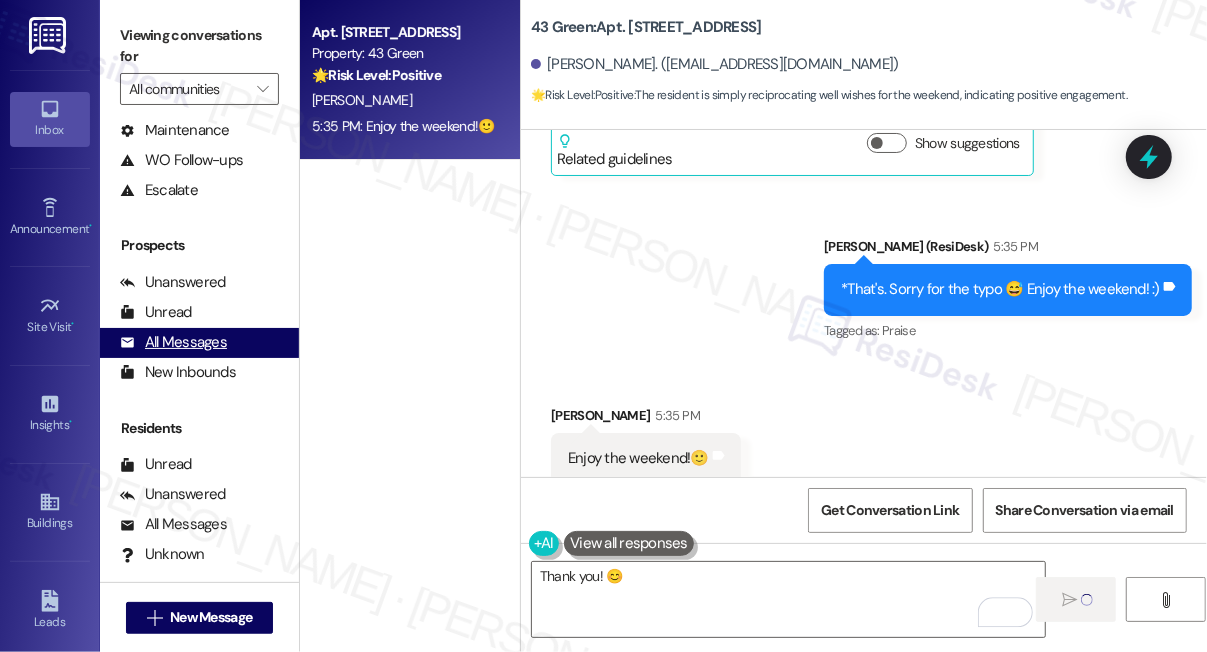 scroll, scrollTop: 247, scrollLeft: 0, axis: vertical 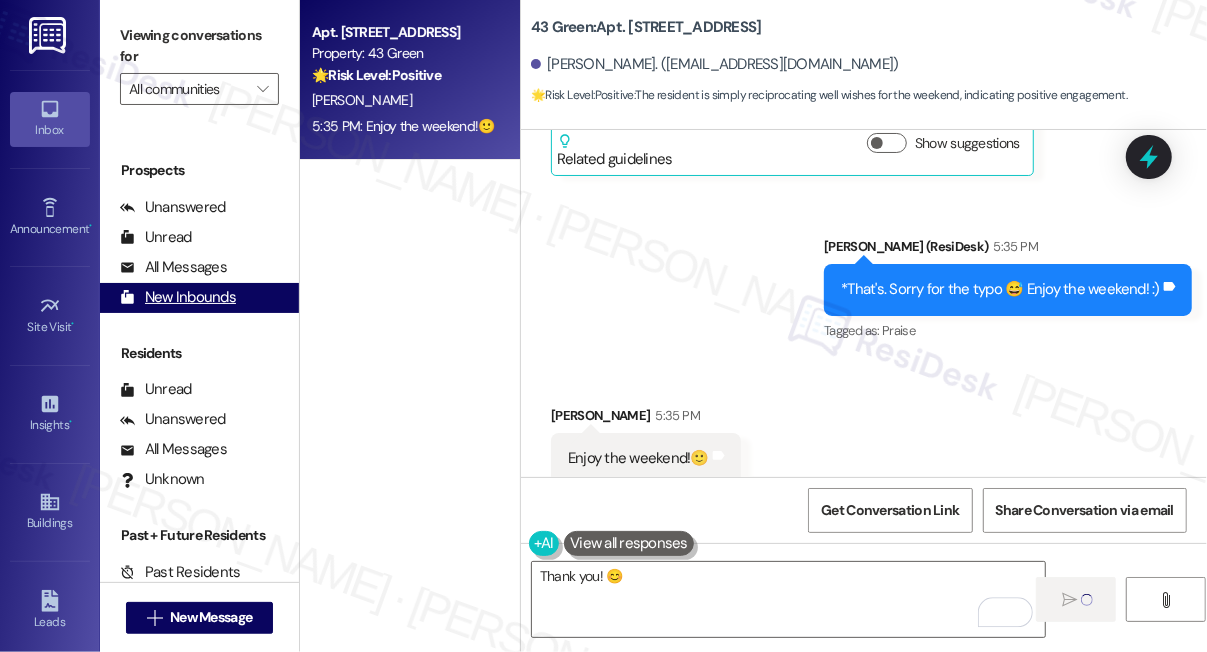 type 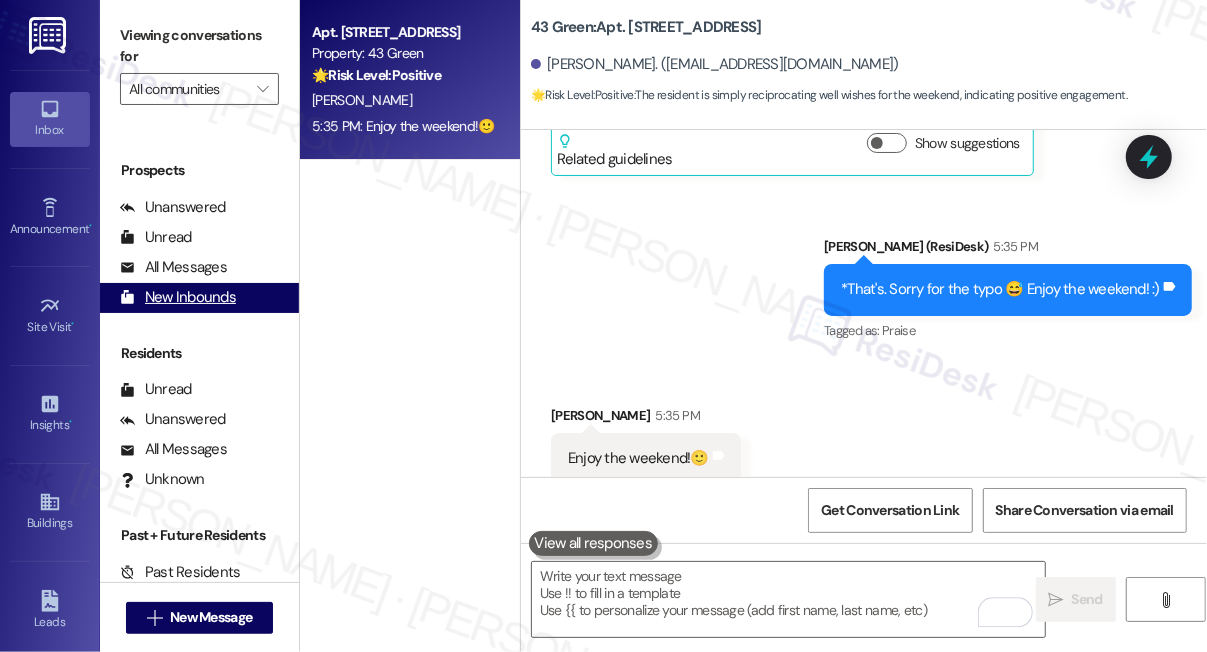 scroll, scrollTop: 4872, scrollLeft: 0, axis: vertical 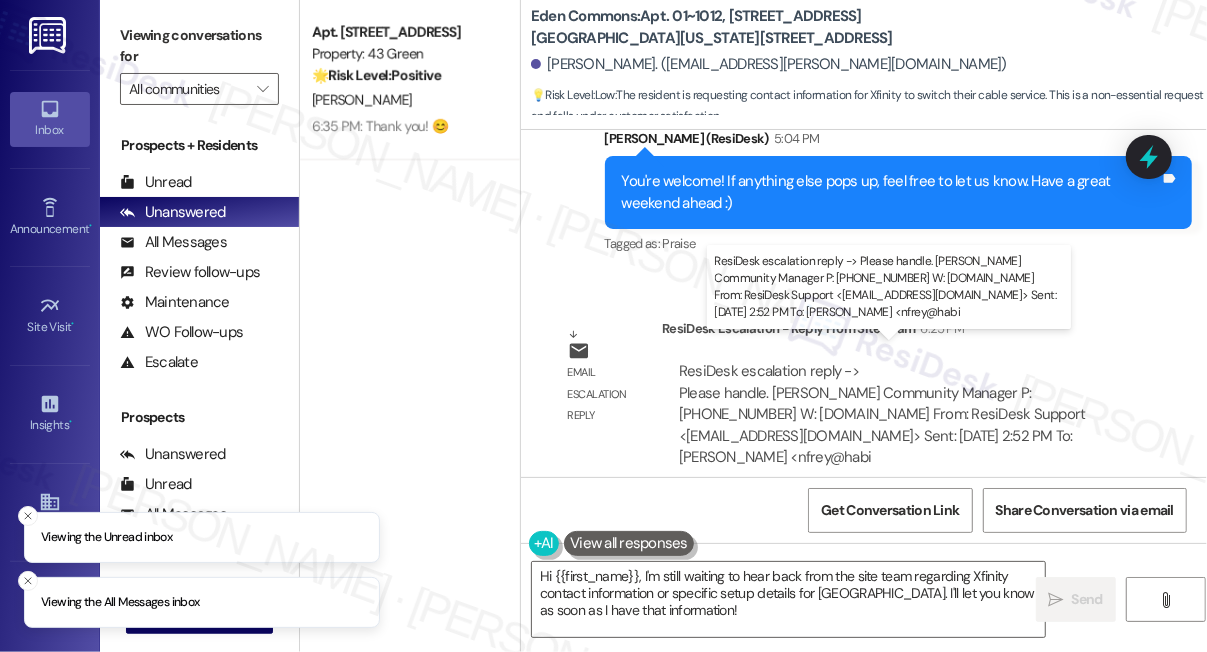 click on "ResiDesk escalation reply ->
Please handle. [PERSON_NAME] Community Manager P: [PHONE_NUMBER] W: [DOMAIN_NAME] From: ResiDesk Support <[EMAIL_ADDRESS][DOMAIN_NAME]> Sent: [DATE] 2:52 PM To: [PERSON_NAME] <nfrey@habi ResiDesk escalation reply ->
Please handle. [PERSON_NAME] Community Manager P: [PHONE_NUMBER] W: [DOMAIN_NAME] From: ResiDesk Support <[EMAIL_ADDRESS][DOMAIN_NAME]> Sent: [DATE] 2:52 PM To: [PERSON_NAME] <nfrey@habi" at bounding box center (882, 414) 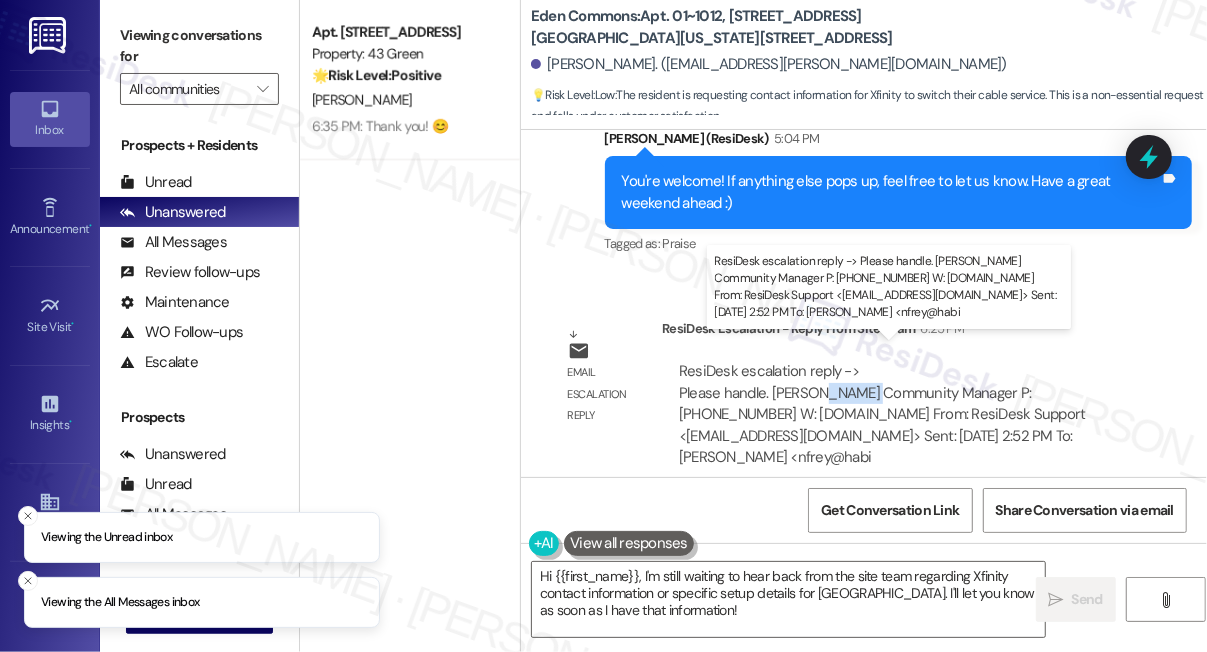 click on "ResiDesk escalation reply ->
Please handle. [PERSON_NAME] Community Manager P: [PHONE_NUMBER] W: [DOMAIN_NAME] From: ResiDesk Support <[EMAIL_ADDRESS][DOMAIN_NAME]> Sent: [DATE] 2:52 PM To: [PERSON_NAME] <nfrey@habi ResiDesk escalation reply ->
Please handle. [PERSON_NAME] Community Manager P: [PHONE_NUMBER] W: [DOMAIN_NAME] From: ResiDesk Support <[EMAIL_ADDRESS][DOMAIN_NAME]> Sent: [DATE] 2:52 PM To: [PERSON_NAME] <nfrey@habi" at bounding box center [882, 414] 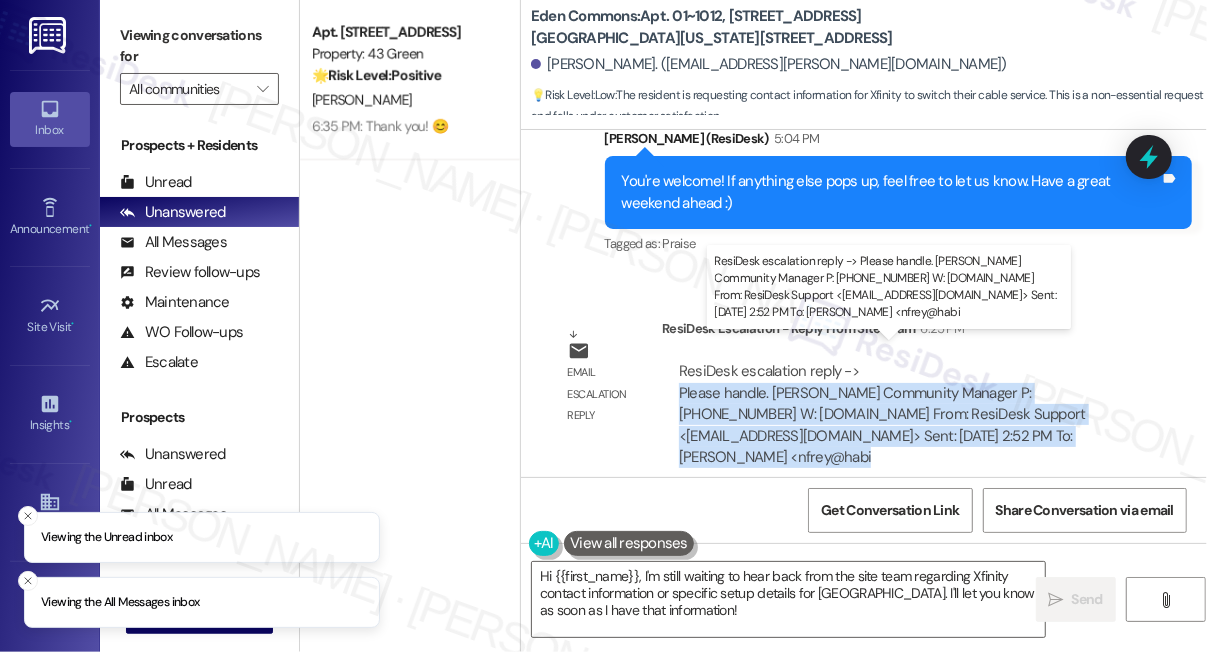 click on "ResiDesk escalation reply ->
Please handle. [PERSON_NAME] Community Manager P: [PHONE_NUMBER] W: [DOMAIN_NAME] From: ResiDesk Support <[EMAIL_ADDRESS][DOMAIN_NAME]> Sent: [DATE] 2:52 PM To: [PERSON_NAME] <nfrey@habi ResiDesk escalation reply ->
Please handle. [PERSON_NAME] Community Manager P: [PHONE_NUMBER] W: [DOMAIN_NAME] From: ResiDesk Support <[EMAIL_ADDRESS][DOMAIN_NAME]> Sent: [DATE] 2:52 PM To: [PERSON_NAME] <nfrey@habi" at bounding box center [882, 414] 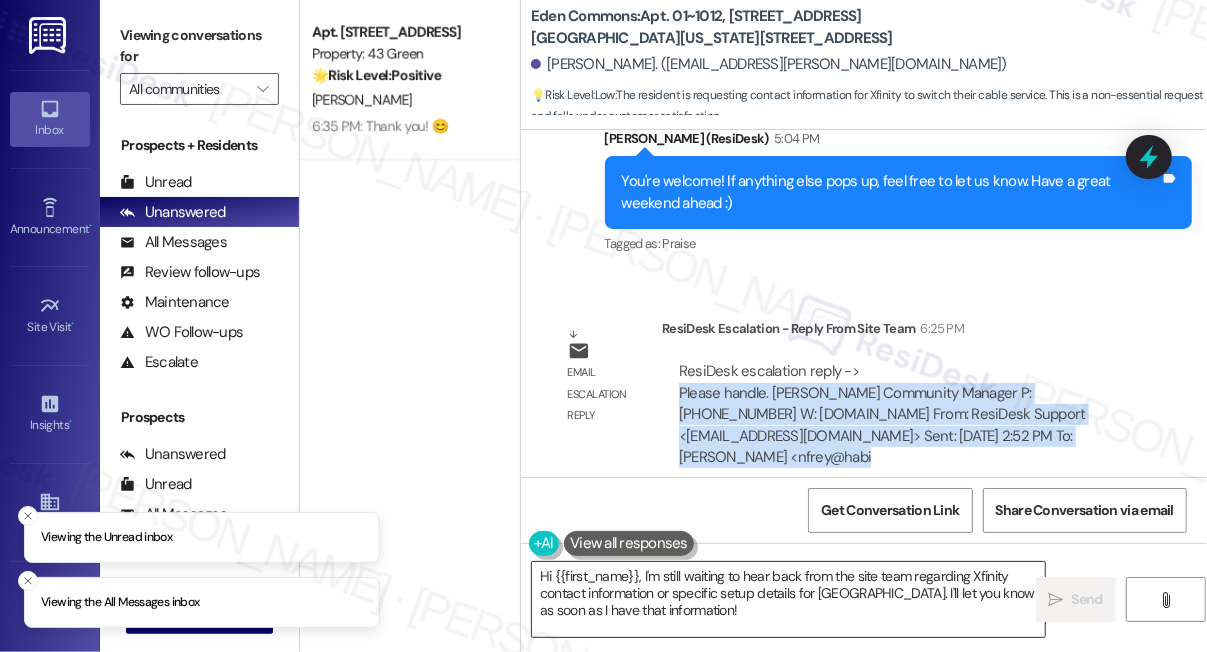 click on "Hi {{first_name}}, I'm still waiting to hear back from the site team regarding Xfinity contact information or specific setup details for [GEOGRAPHIC_DATA]. I'll let you know as soon as I have that information!" at bounding box center [788, 599] 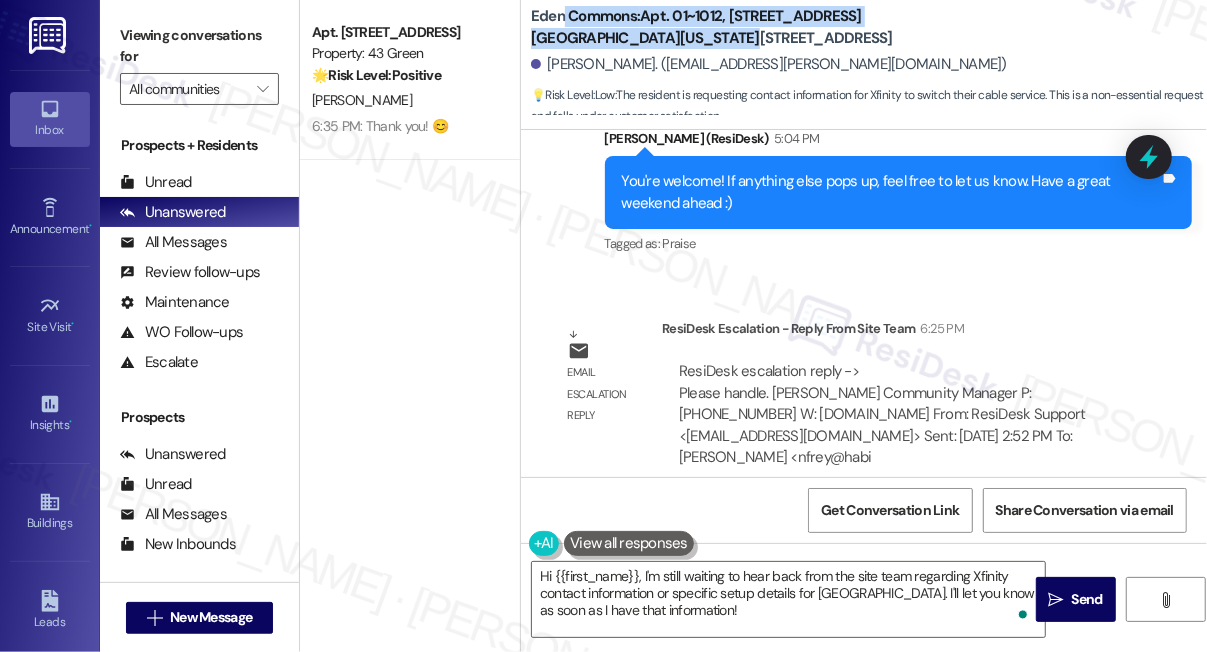 drag, startPoint x: 635, startPoint y: 39, endPoint x: 564, endPoint y: 21, distance: 73.24616 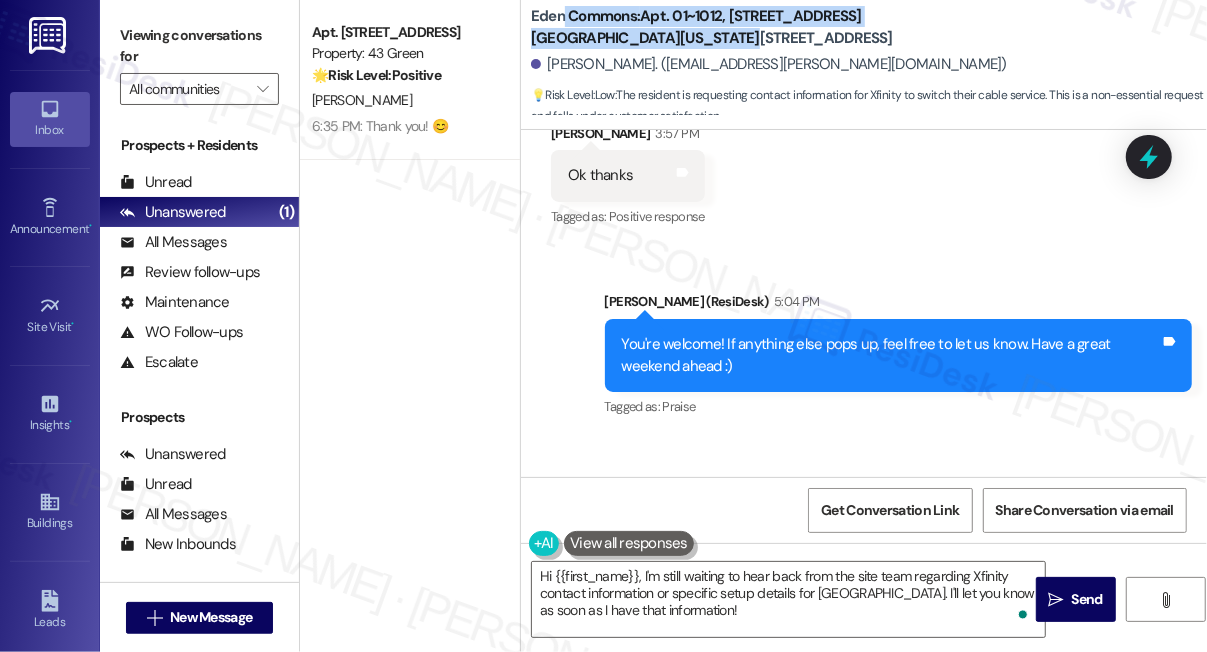 scroll, scrollTop: 1410, scrollLeft: 0, axis: vertical 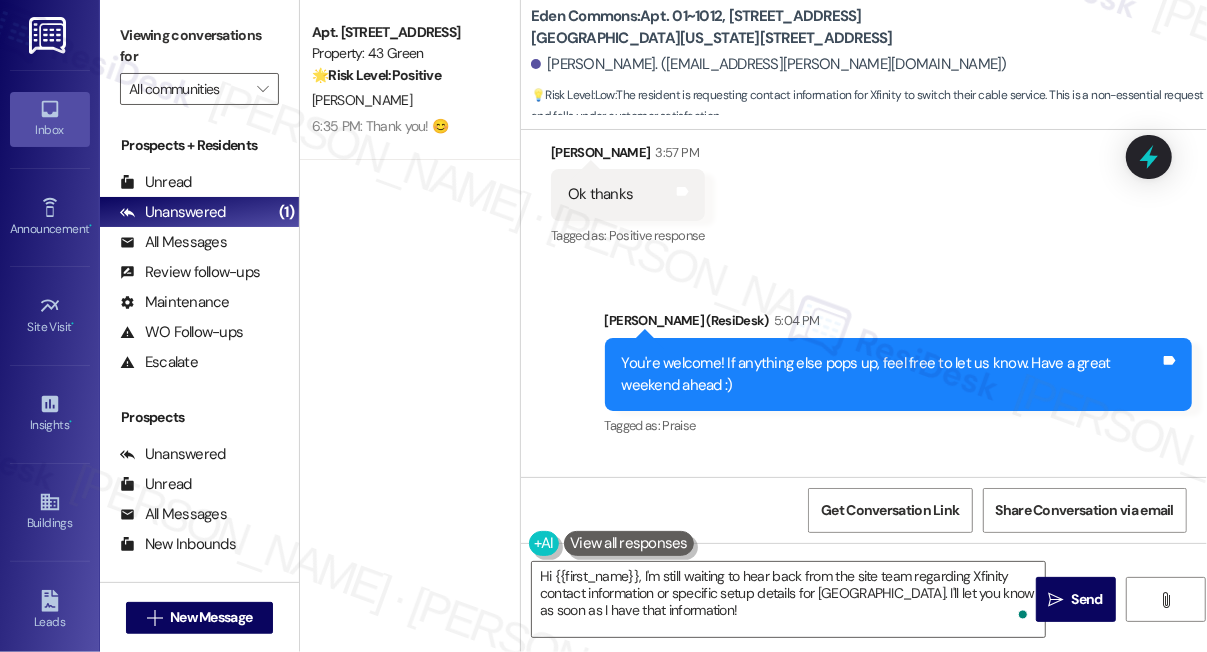 click on "Sent via SMS [PERSON_NAME]   (ResiDesk) 5:04 PM You're welcome! If anything else pops up, feel free to let us know. Have a great weekend ahead :) Tags and notes Tagged as:   Praise Click to highlight conversations about Praise" at bounding box center [898, 375] 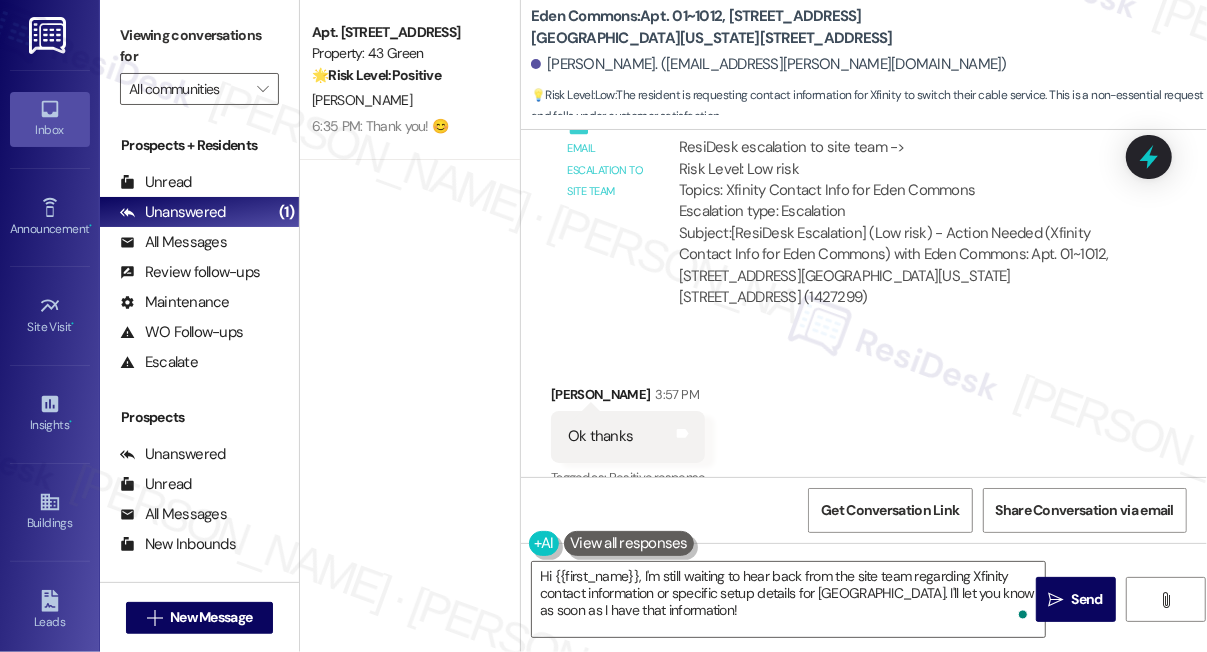 scroll, scrollTop: 1137, scrollLeft: 0, axis: vertical 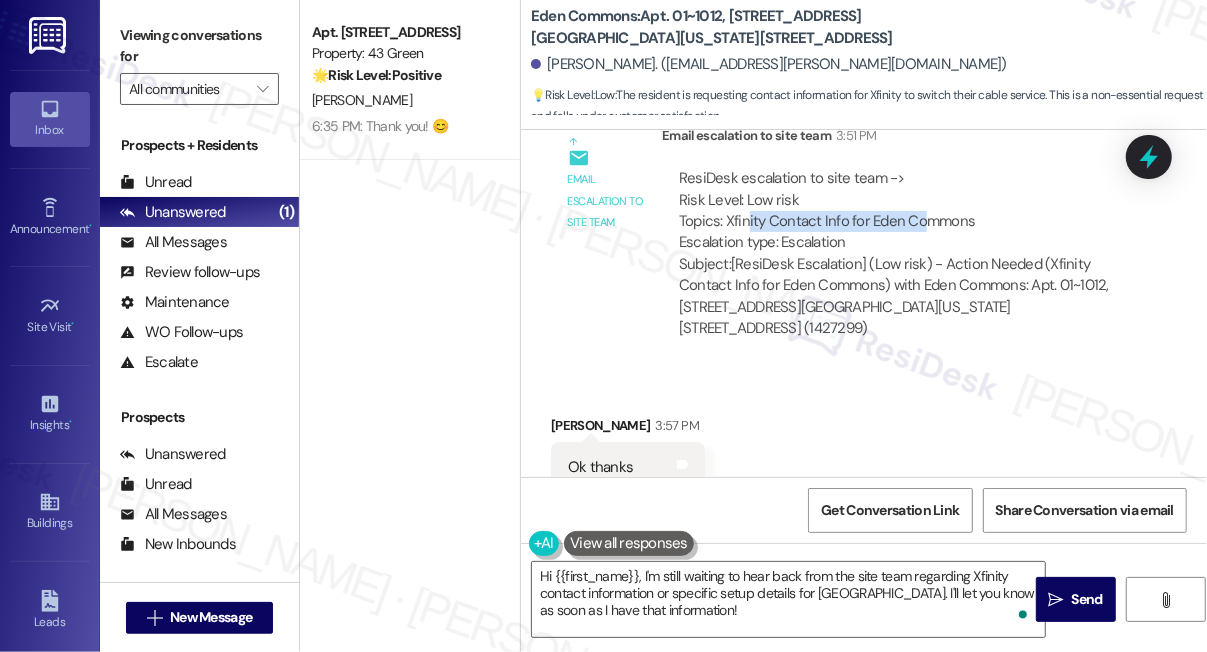 drag, startPoint x: 746, startPoint y: 211, endPoint x: 978, endPoint y: 217, distance: 232.07758 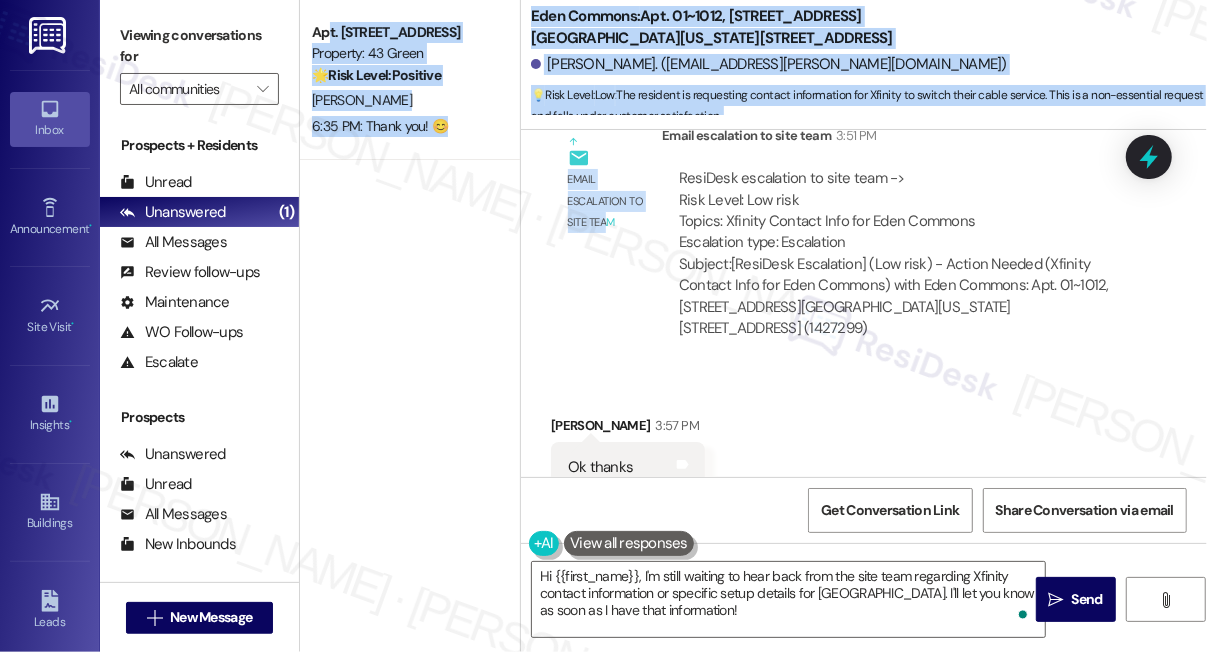 click on "Apt. 411, Phase 2 [STREET_ADDRESS] Property: 43 Green 🌟  Risk Level:  Positive The resident is simply reciprocating well wishes for the weekend, indicating positive engagement. [PERSON_NAME] 6:35 PM: Thank you! 😊 6:35 PM: Thank you! 😊 Eden Commons:  Apt. 01~1012, [STREET_ADDRESS][GEOGRAPHIC_DATA][US_STATE][STREET_ADDRESS][PERSON_NAME]. ([EMAIL_ADDRESS][PERSON_NAME][DOMAIN_NAME])   💡  Risk Level:  Low :  The resident is requesting contact information for Xfinity to switch their cable service. This is a non-essential request and falls under customer satisfaction. WO Lease started [DATE] 8:00 PM Show details Received via SMS [PERSON_NAME] Question [DATE] at 11:53 AM Gm hyd can you pls give me a call  Tags and notes Tagged as:   Call request Click to highlight conversations about Call request Sent via SMS [PERSON_NAME]   (ResiDesk) [DATE] at 1:11 PM Tags and notes Tagged as:   Bad communication Click to highlight conversations about Bad communication Received via SMS [PERSON_NAME] Question [DATE] at 2:23 PM" at bounding box center (753, 326) 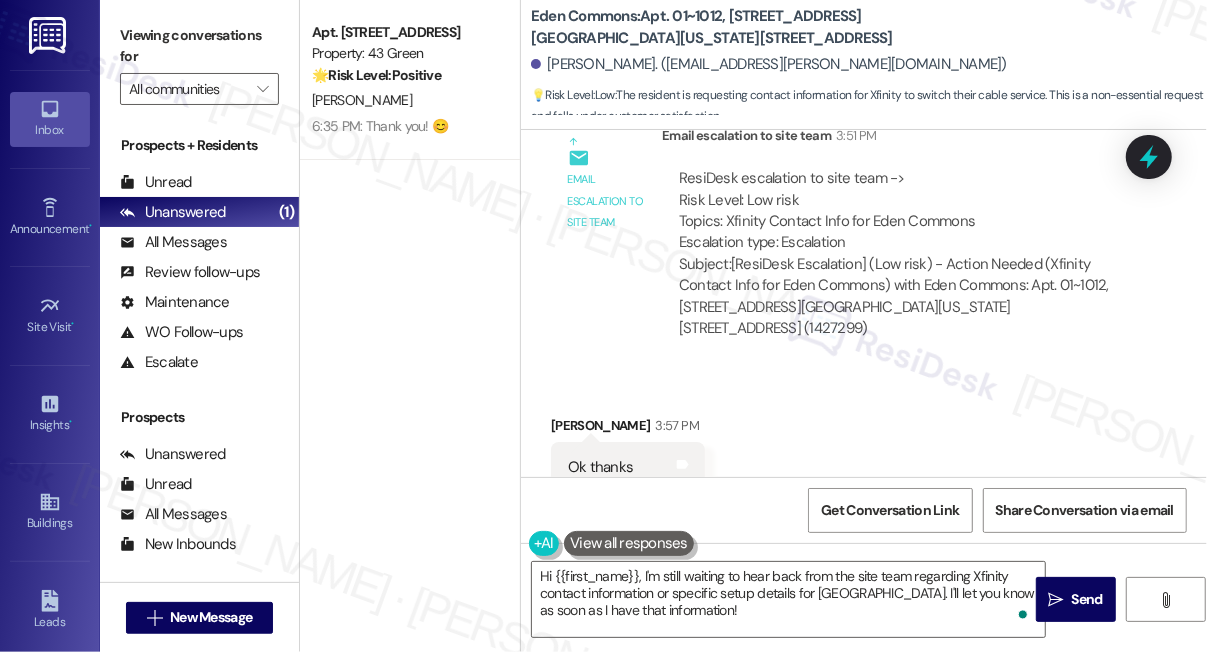 click on "Subject:  [ResiDesk Escalation] (Low risk) - Action Needed (Xfinity Contact Info for [GEOGRAPHIC_DATA]) with Eden Commons: Apt. 01~1012, [STREET_ADDRESS][GEOGRAPHIC_DATA][US_STATE][STREET_ADDRESS] (1427299)" at bounding box center [900, 297] 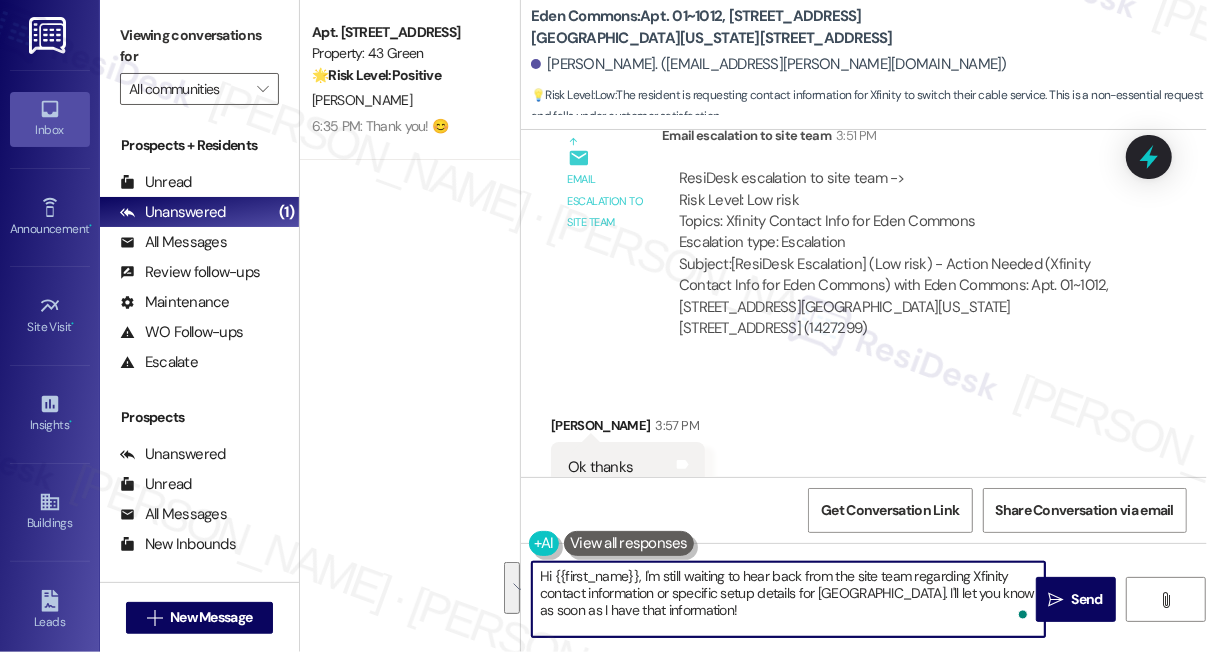 drag, startPoint x: 740, startPoint y: 607, endPoint x: 643, endPoint y: 577, distance: 101.53325 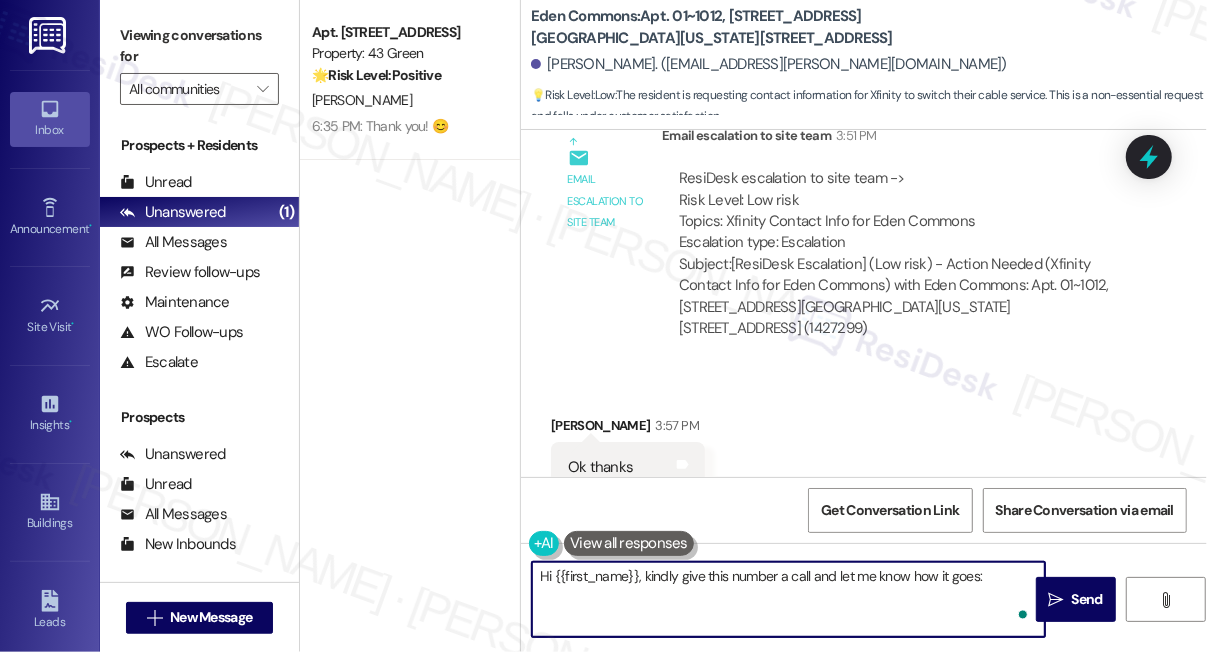paste on "[PHONE_NUMBER]" 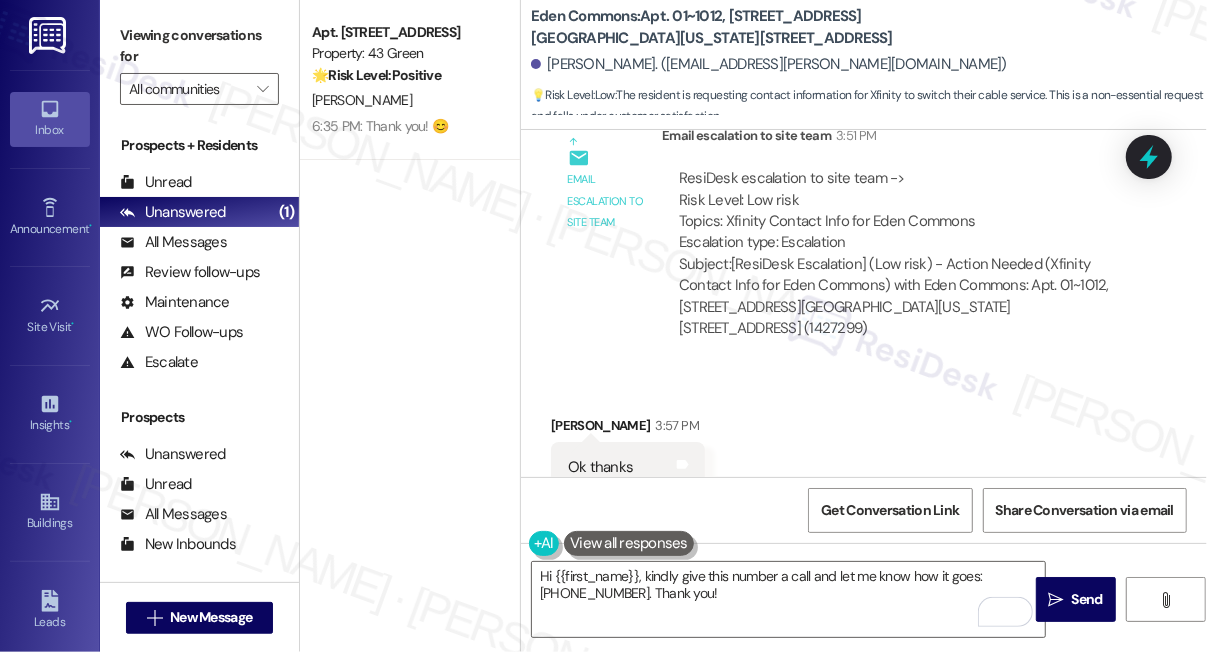 click on "Apt. 411, Phase 2 [STREET_ADDRESS] Property: 43 Green 🌟  Risk Level:  Positive The resident is simply reciprocating well wishes for the weekend, indicating positive engagement. [PERSON_NAME] 6:35 PM: Thank you! 😊 6:35 PM: Thank you! 😊" at bounding box center [410, 255] 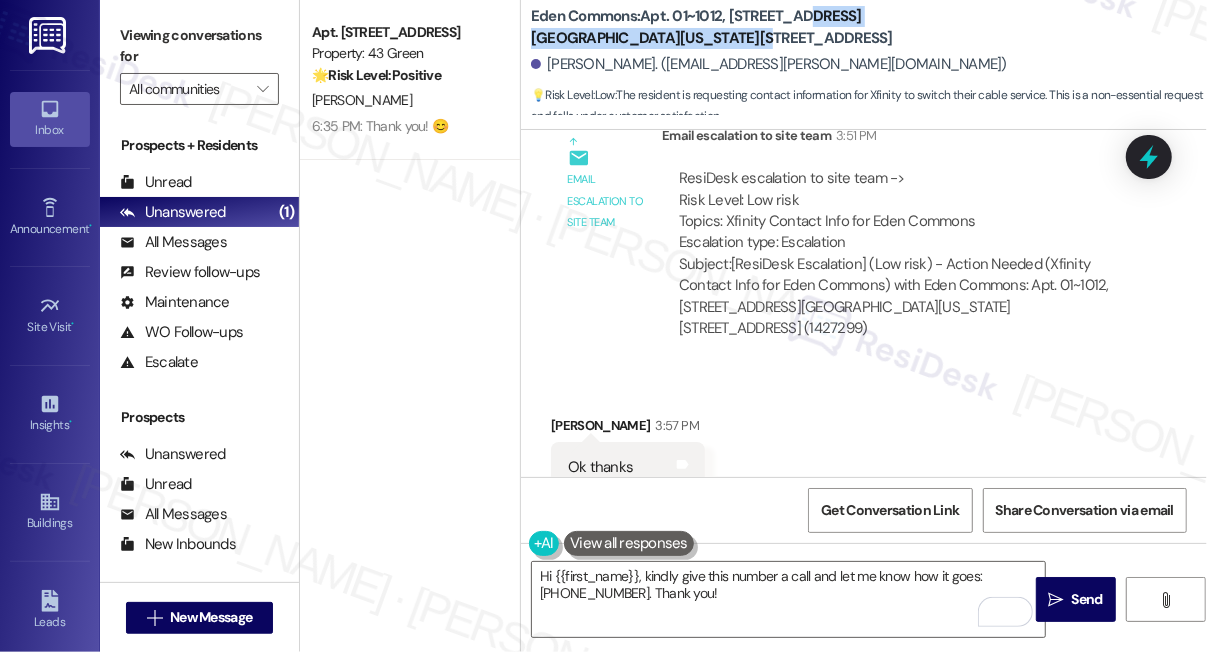 drag, startPoint x: 653, startPoint y: 35, endPoint x: 802, endPoint y: 19, distance: 149.8566 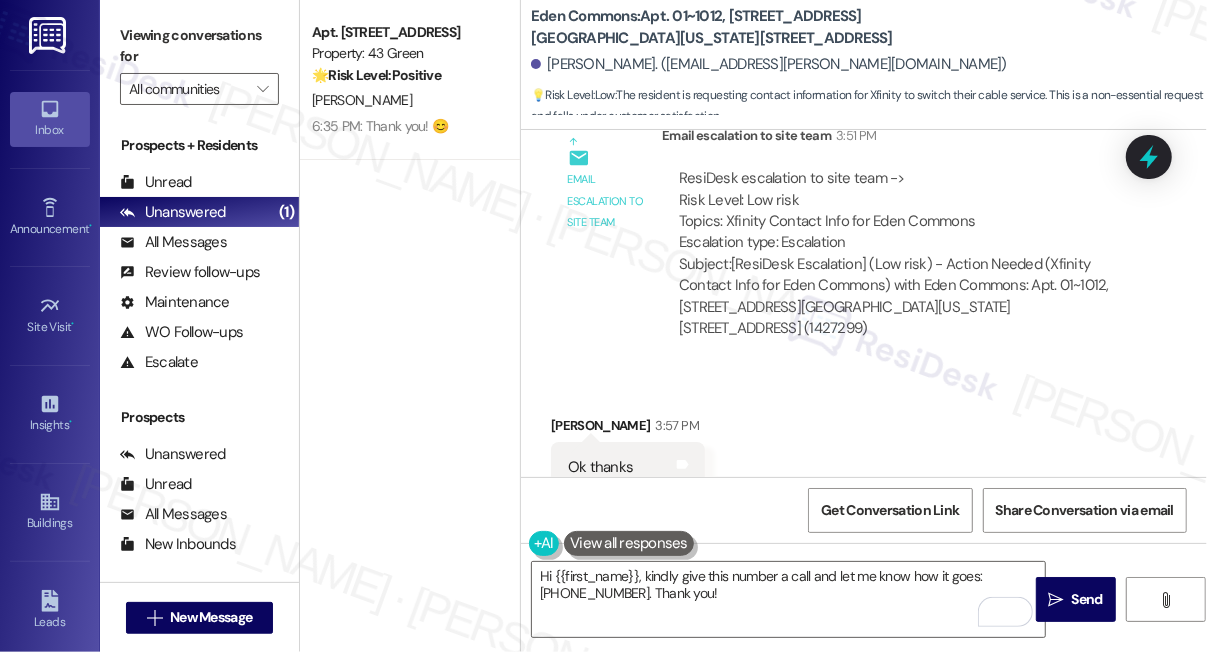 click on "Apt. 411, Phase 2 [STREET_ADDRESS] Property: 43 Green 🌟  Risk Level:  Positive The resident is simply reciprocating well wishes for the weekend, indicating positive engagement. [PERSON_NAME] 6:35 PM: Thank you! 😊 6:35 PM: Thank you! 😊" at bounding box center (410, 255) 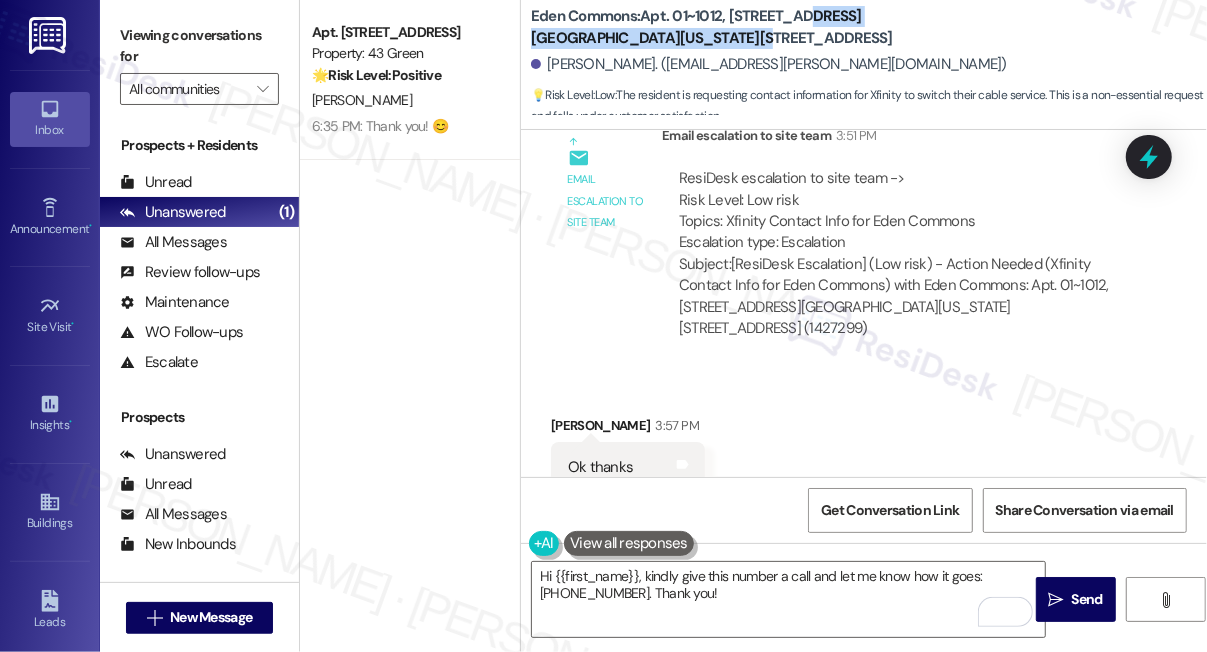 drag, startPoint x: 802, startPoint y: 15, endPoint x: 823, endPoint y: 36, distance: 29.698484 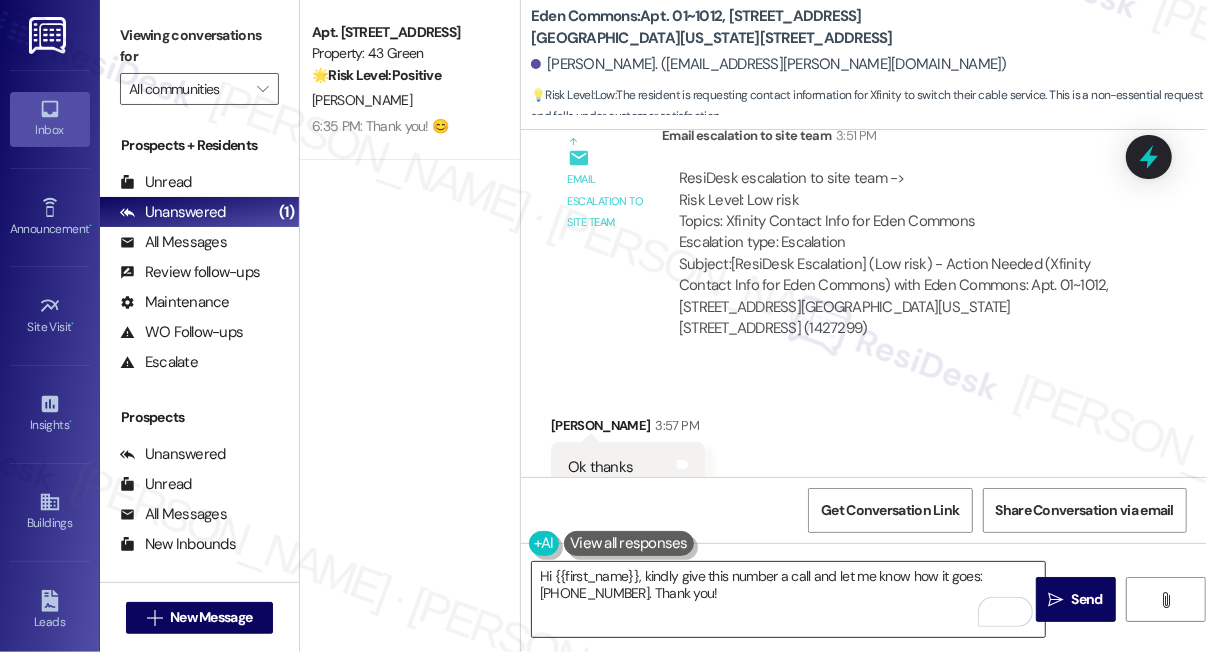 click on "Hi {{first_name}}, kindly give this number a call and let me know how it goes: [PHONE_NUMBER]. Thank you!" at bounding box center [788, 599] 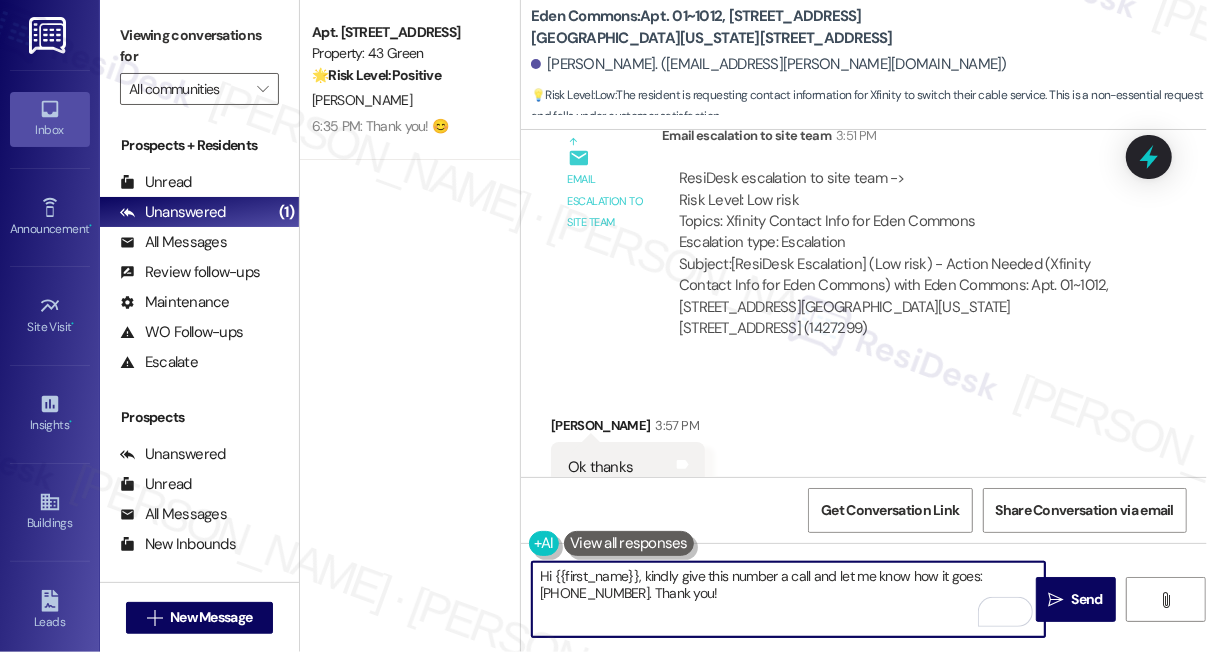 paste on "[GEOGRAPHIC_DATA][US_STATE][STREET_ADDRESS]" 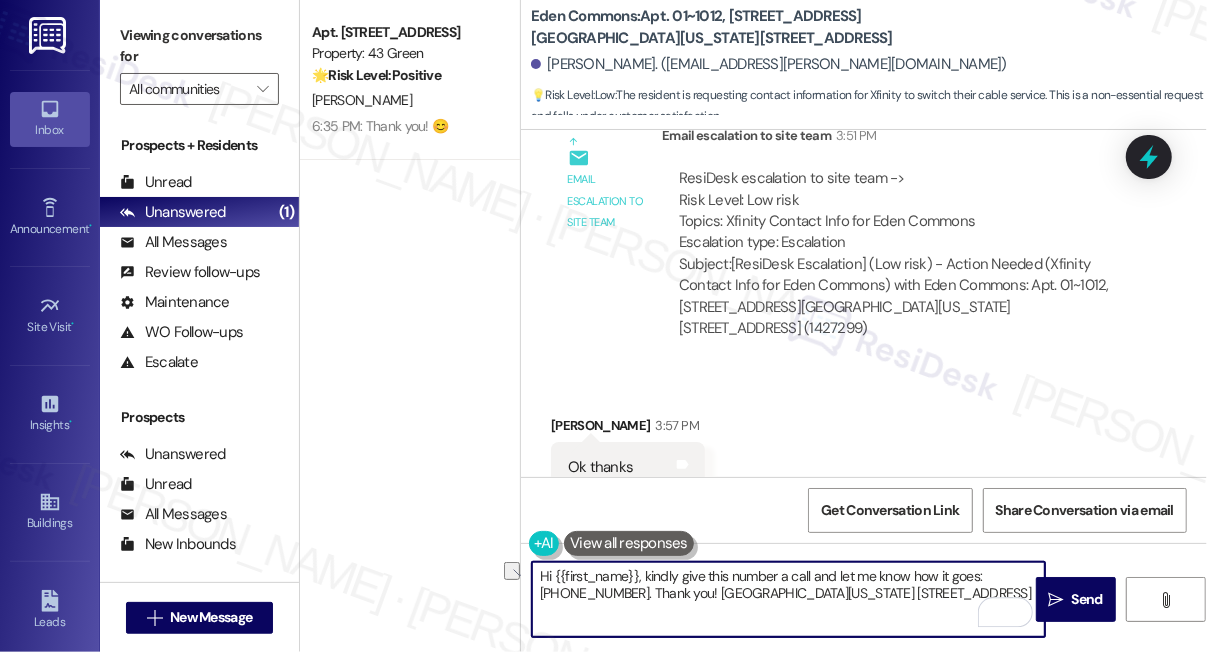 drag, startPoint x: 858, startPoint y: 591, endPoint x: 672, endPoint y: 595, distance: 186.043 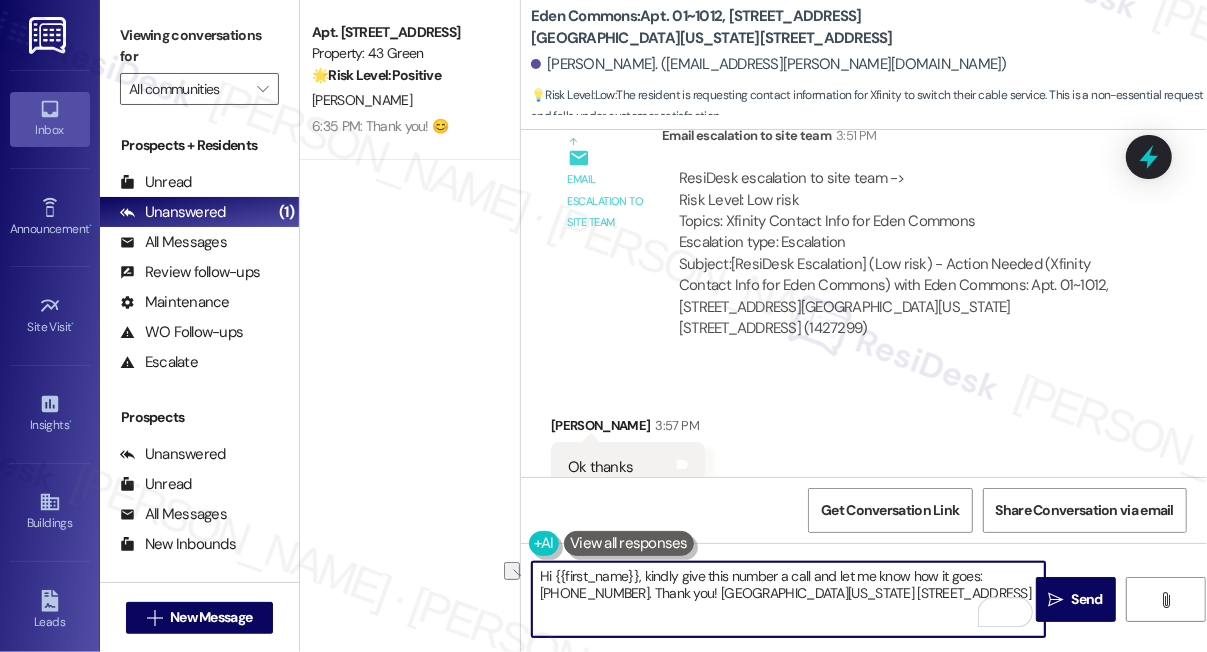 type on "Hi {{first_name}}, kindly give this number a call and let me know how it goes: [PHONE_NUMBER]. Thank you! [GEOGRAPHIC_DATA][US_STATE] [STREET_ADDRESS]" 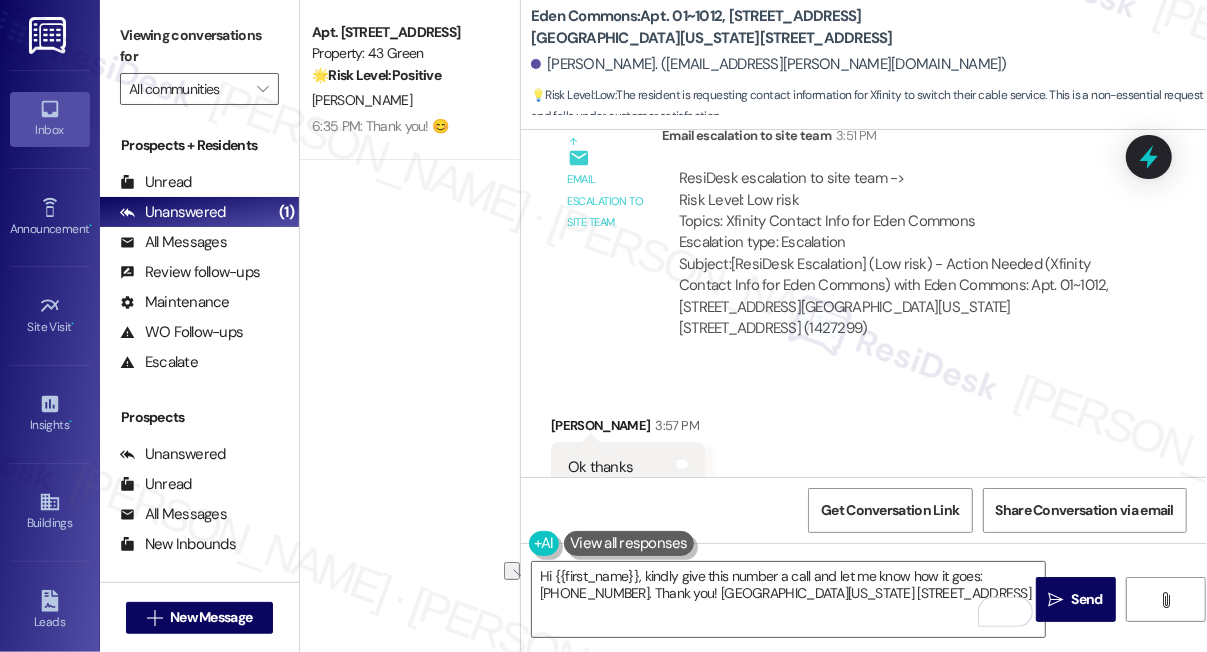 click on "Apt. 411, Phase 2 [STREET_ADDRESS] Property: 43 Green 🌟  Risk Level:  Positive The resident is simply reciprocating well wishes for the weekend, indicating positive engagement. [PERSON_NAME] 6:35 PM: Thank you! 😊 6:35 PM: Thank you! 😊" at bounding box center (410, 255) 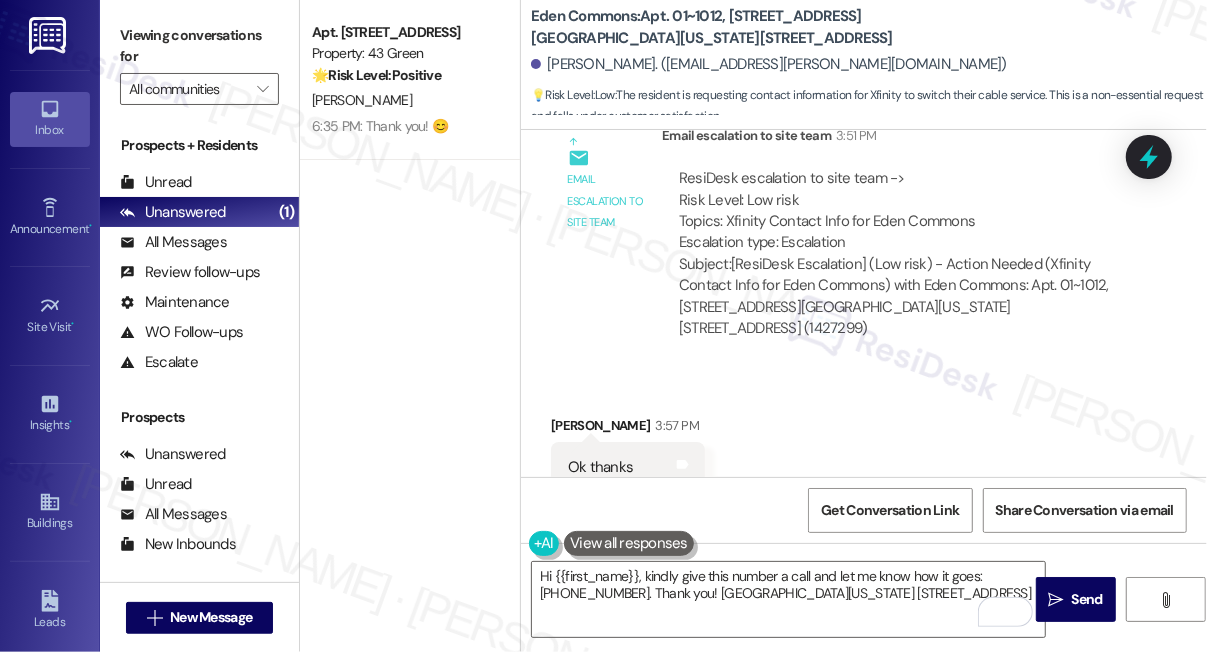 click on "Apt. 411, Phase 2 [STREET_ADDRESS] Property: 43 Green 🌟  Risk Level:  Positive The resident is simply reciprocating well wishes for the weekend, indicating positive engagement. [PERSON_NAME] 6:35 PM: Thank you! 😊 6:35 PM: Thank you! 😊" at bounding box center [410, 255] 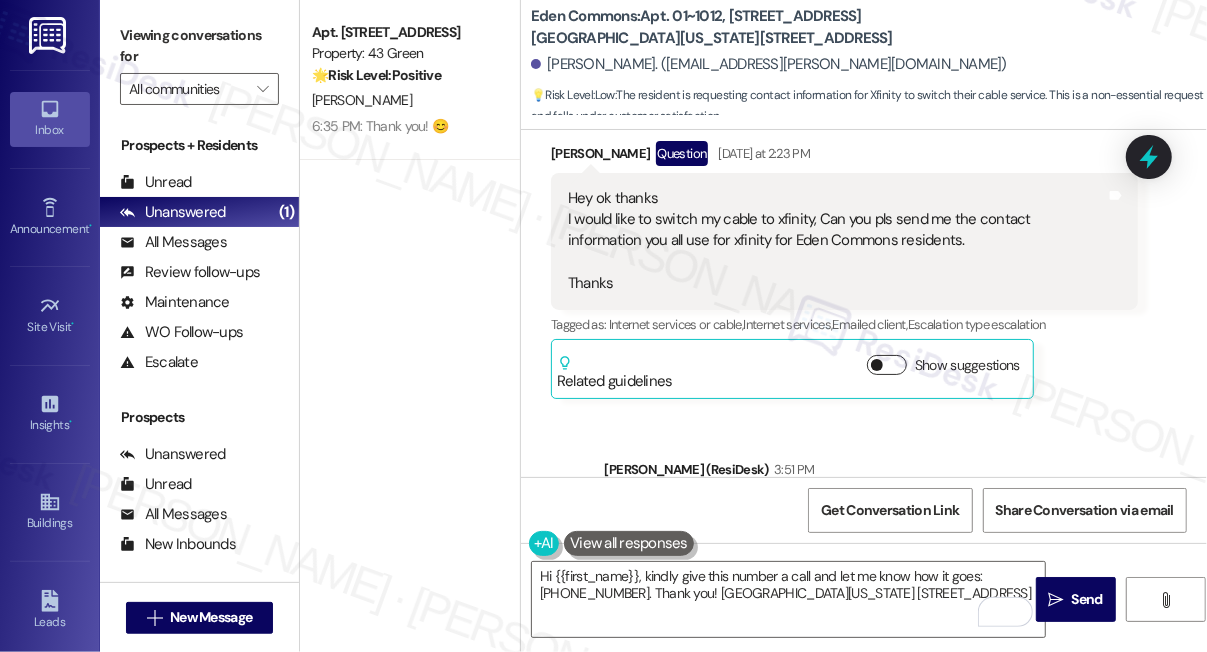 click on "Related guidelines Show suggestions" at bounding box center (792, 368) 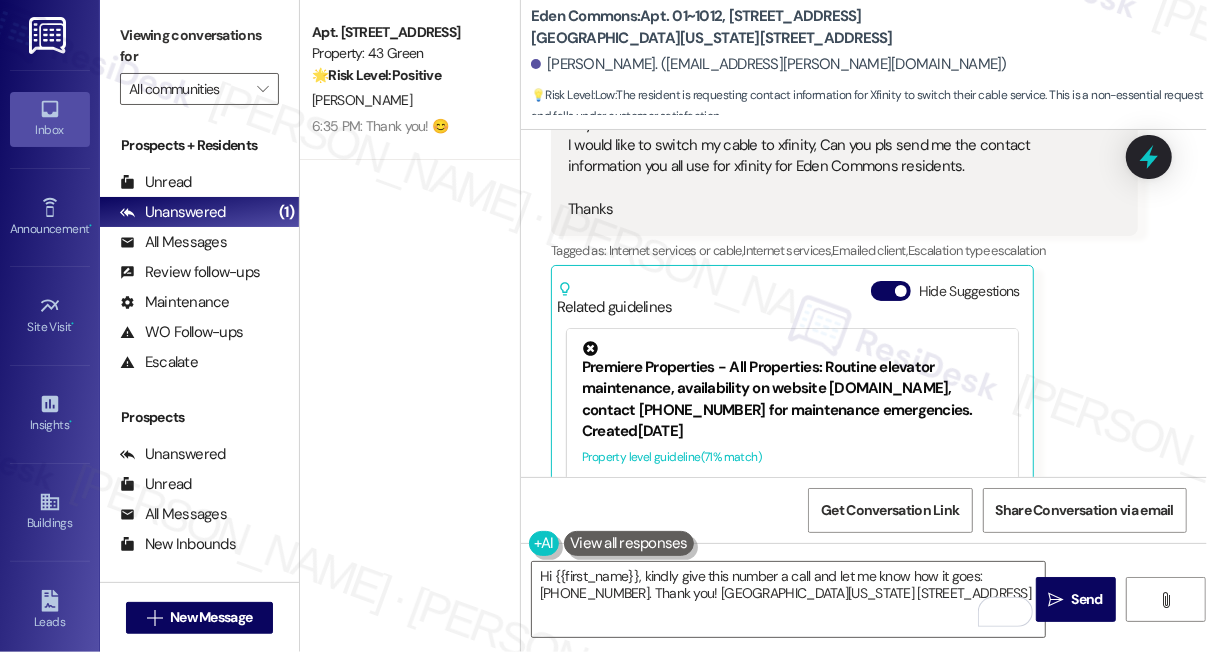 scroll, scrollTop: 773, scrollLeft: 0, axis: vertical 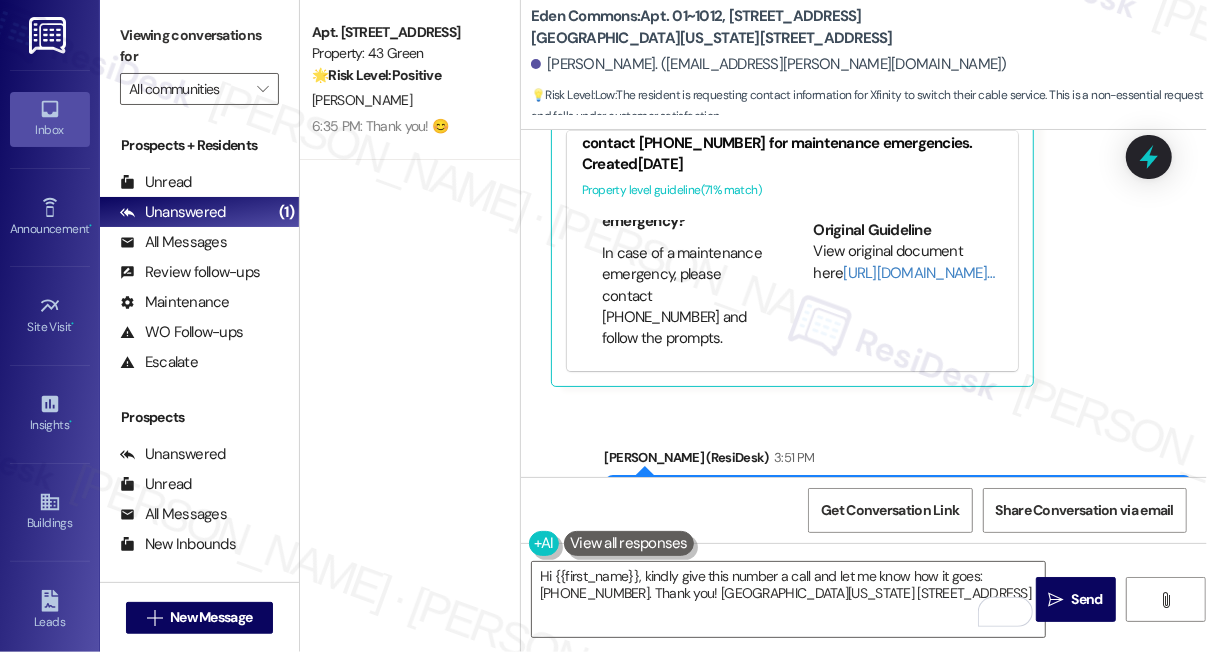 click on "[PERSON_NAME] Question [DATE] at 2:23 PM  Hey ok thanks
I would like to switch my cable to xfinity, Can you pls send me the contact information you all use for xfinity for Eden Commons residents.
Thanks  Tags and notes Tagged as:   Internet services or cable ,  Click to highlight conversations about Internet services or cable Internet services ,  Click to highlight conversations about Internet services Emailed client ,  Click to highlight conversations about Emailed client Escalation type escalation Click to highlight conversations about Escalation type escalation  Related guidelines Hide Suggestions Premiere Properties - All Properties: Routine elevator maintenance, availability on website [DOMAIN_NAME], contact [PHONE_NUMBER] for maintenance emergencies. Created  [DATE] Property level guideline  ( 71 % match) FAQs generated by ResiDesk AI What is the routine maintenance for? The routine maintenance is performed to help prevent service disruption in the elevators. Original Guideline" at bounding box center [844, 128] 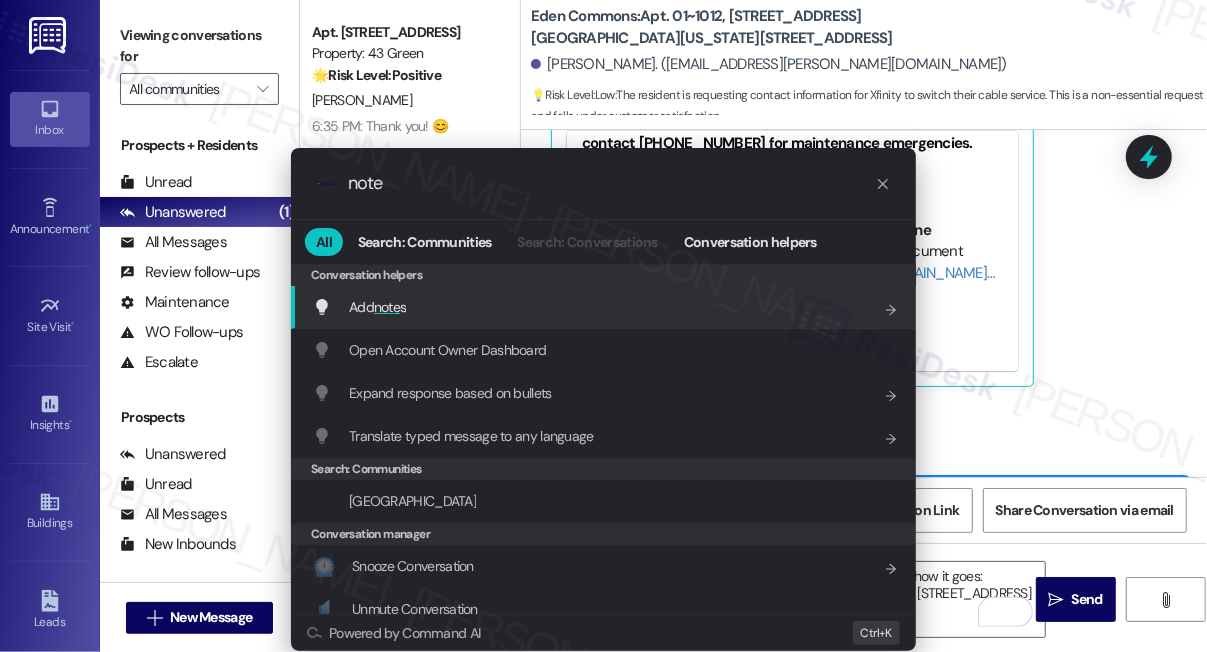 type on "note" 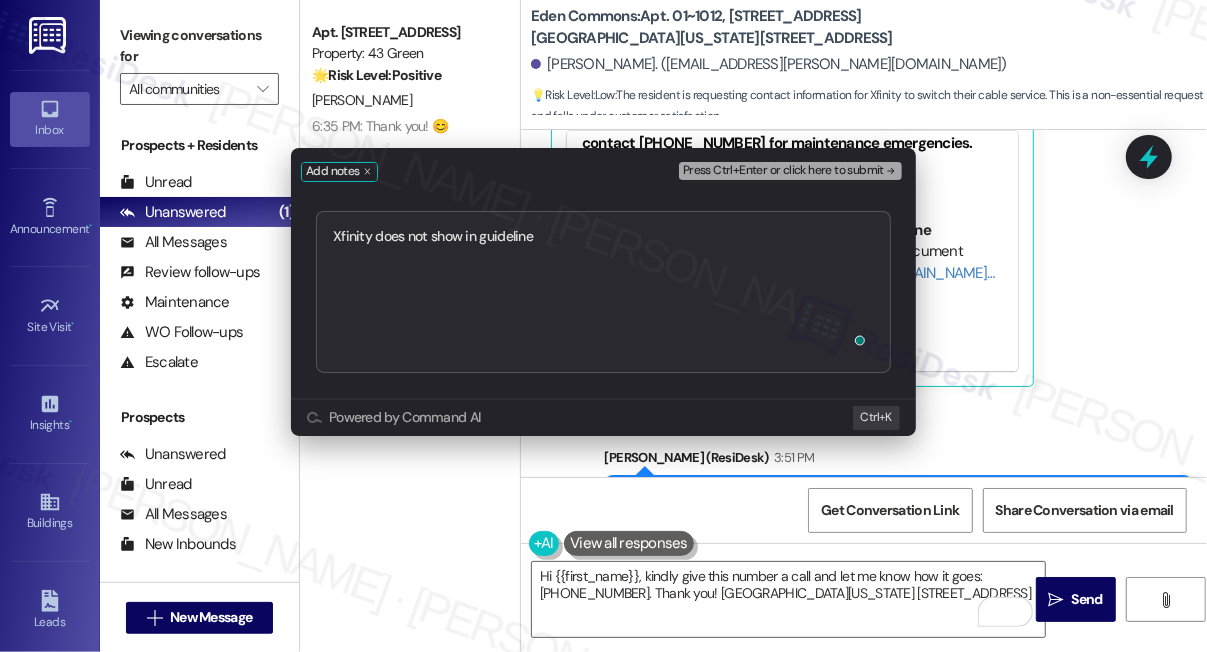 type on "Xfinity does not show in guidelines" 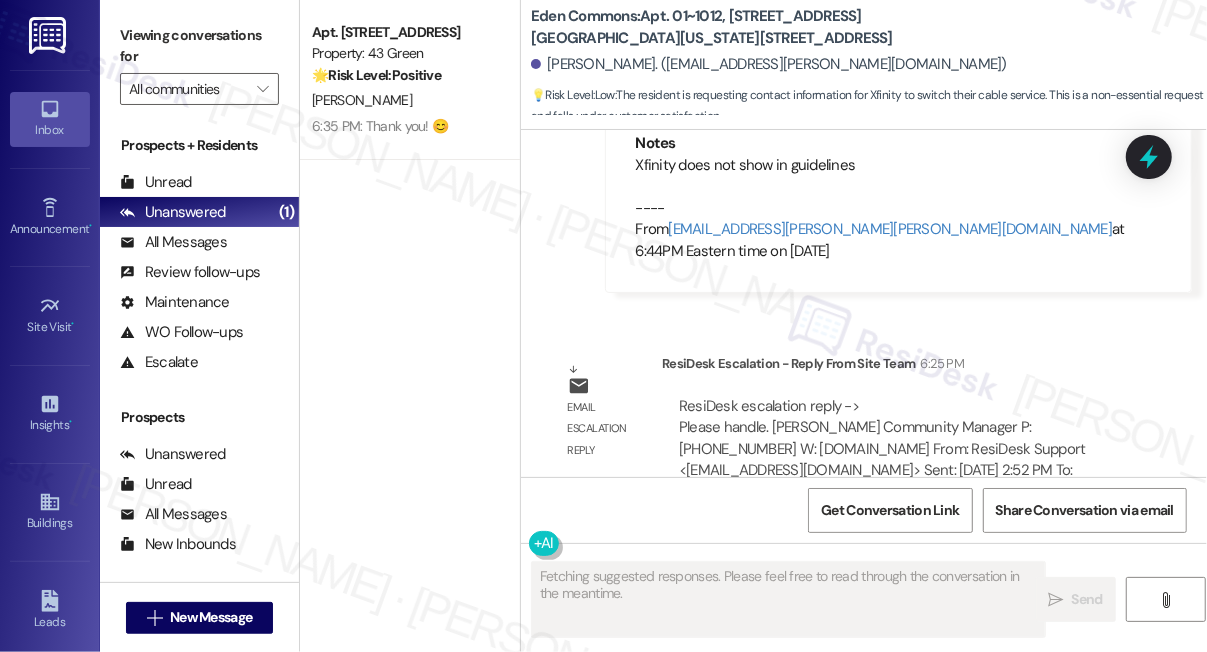 scroll, scrollTop: 1782, scrollLeft: 0, axis: vertical 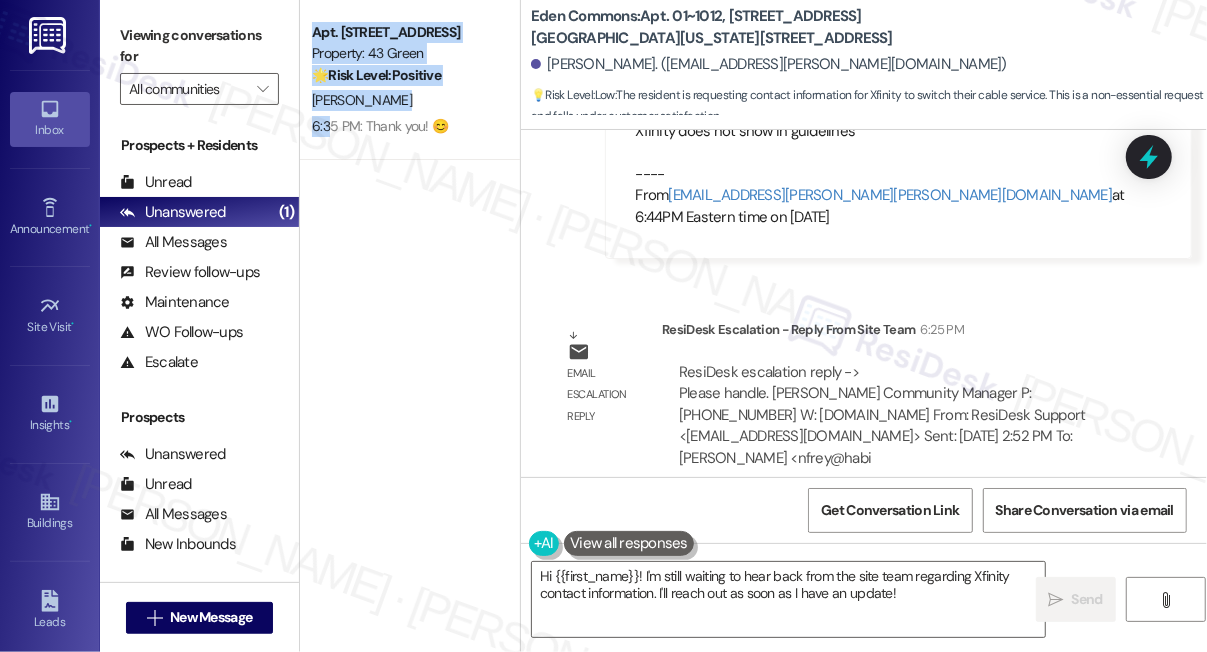 click on "Apt. 411, Phase 2 [STREET_ADDRESS] Property: 43 Green 🌟  Risk Level:  Positive The resident is simply reciprocating well wishes for the weekend, indicating positive engagement. [PERSON_NAME] 6:35 PM: Thank you! 😊 6:35 PM: Thank you! 😊" at bounding box center [410, 255] 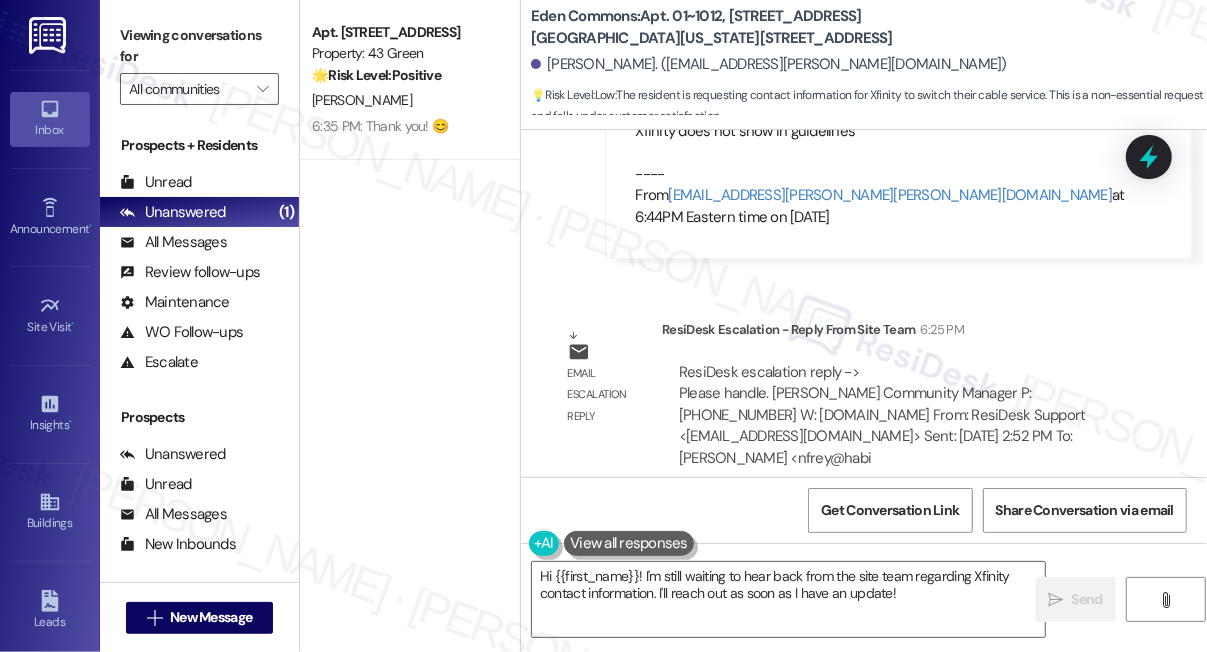 click on "Apt. 411, Phase 2 [STREET_ADDRESS] Property: 43 Green 🌟  Risk Level:  Positive The resident is simply reciprocating well wishes for the weekend, indicating positive engagement. [PERSON_NAME] 6:35 PM: Thank you! 😊 6:35 PM: Thank you! 😊" at bounding box center (410, 255) 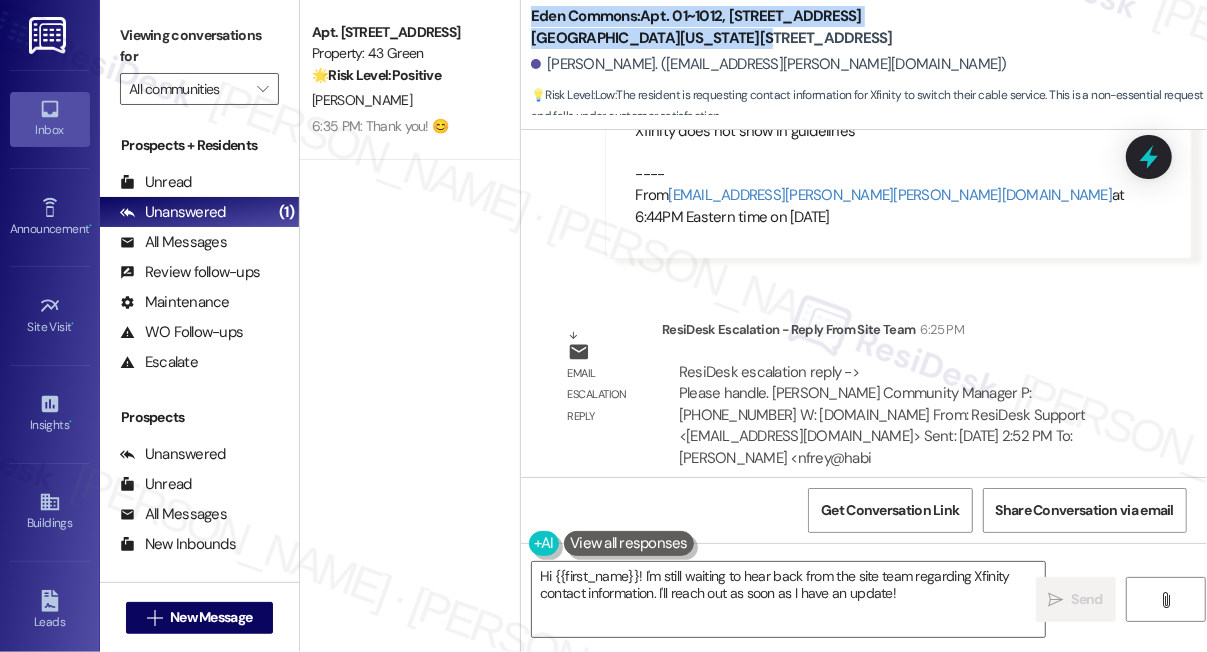 drag, startPoint x: 521, startPoint y: 10, endPoint x: 717, endPoint y: 34, distance: 197.46393 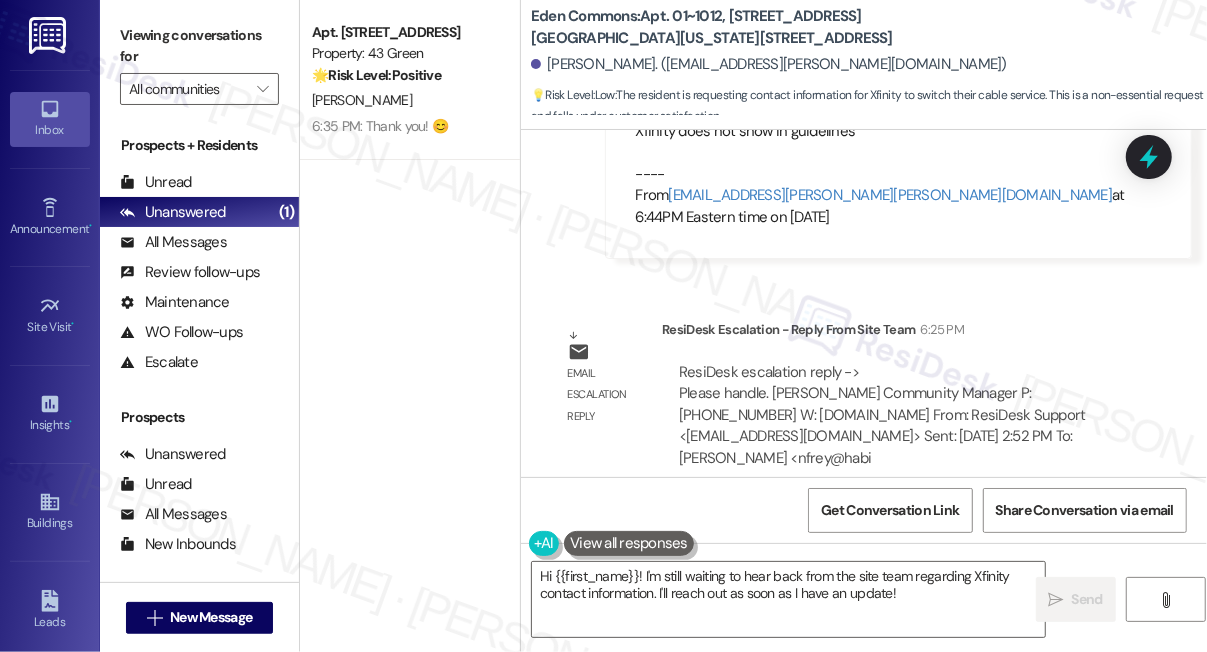 click on "Apt. 411, Phase 2 [STREET_ADDRESS] Property: 43 Green 🌟  Risk Level:  Positive The resident is simply reciprocating well wishes for the weekend, indicating positive engagement. [PERSON_NAME] 6:35 PM: Thank you! 😊 6:35 PM: Thank you! 😊" at bounding box center (410, 255) 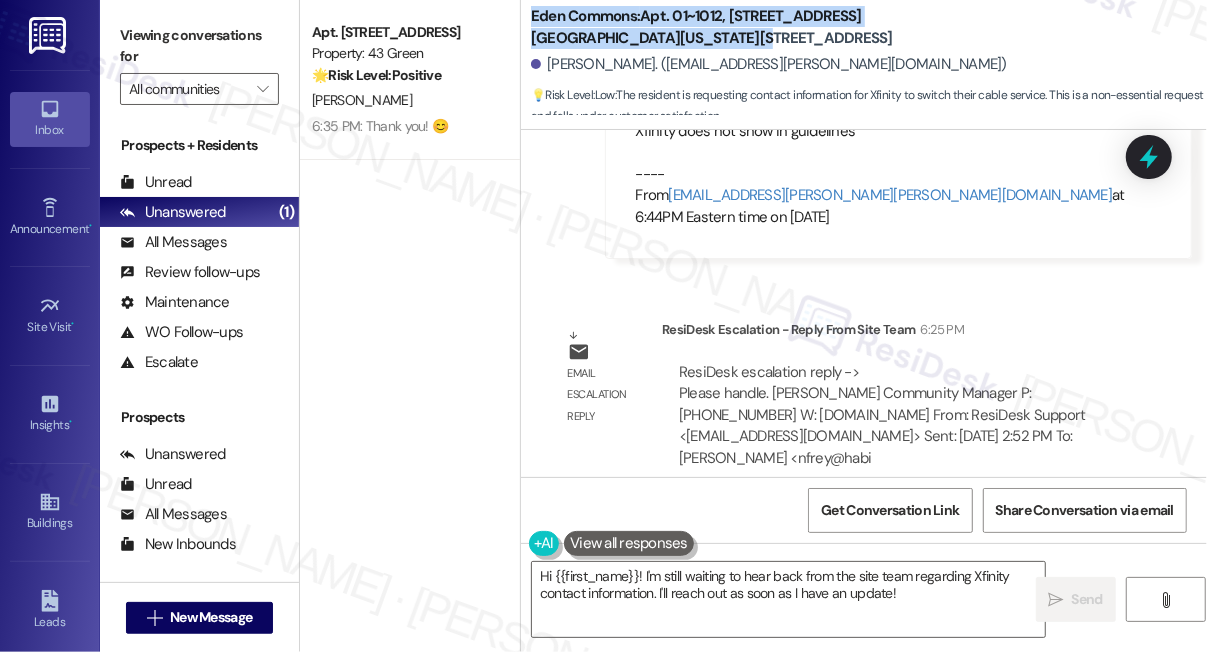 drag, startPoint x: 533, startPoint y: 8, endPoint x: 652, endPoint y: 33, distance: 121.597694 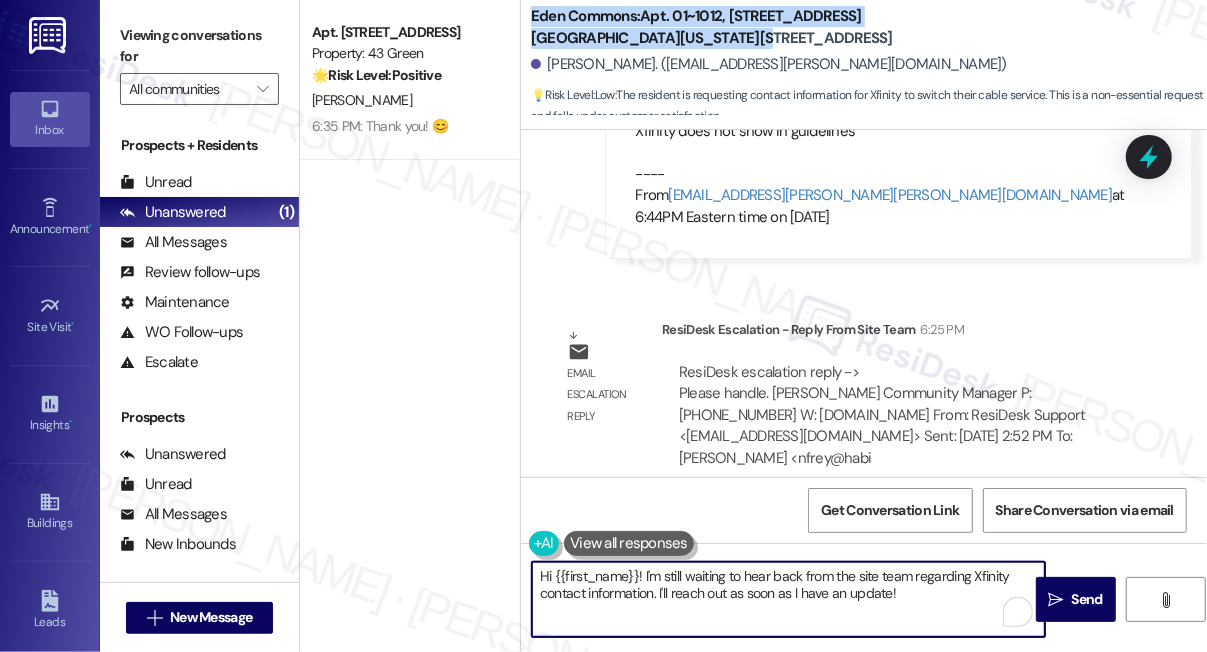 click on "Hi {{first_name}}! I'm still waiting to hear back from the site team regarding Xfinity contact information. I'll reach out as soon as I have an update!" at bounding box center [788, 599] 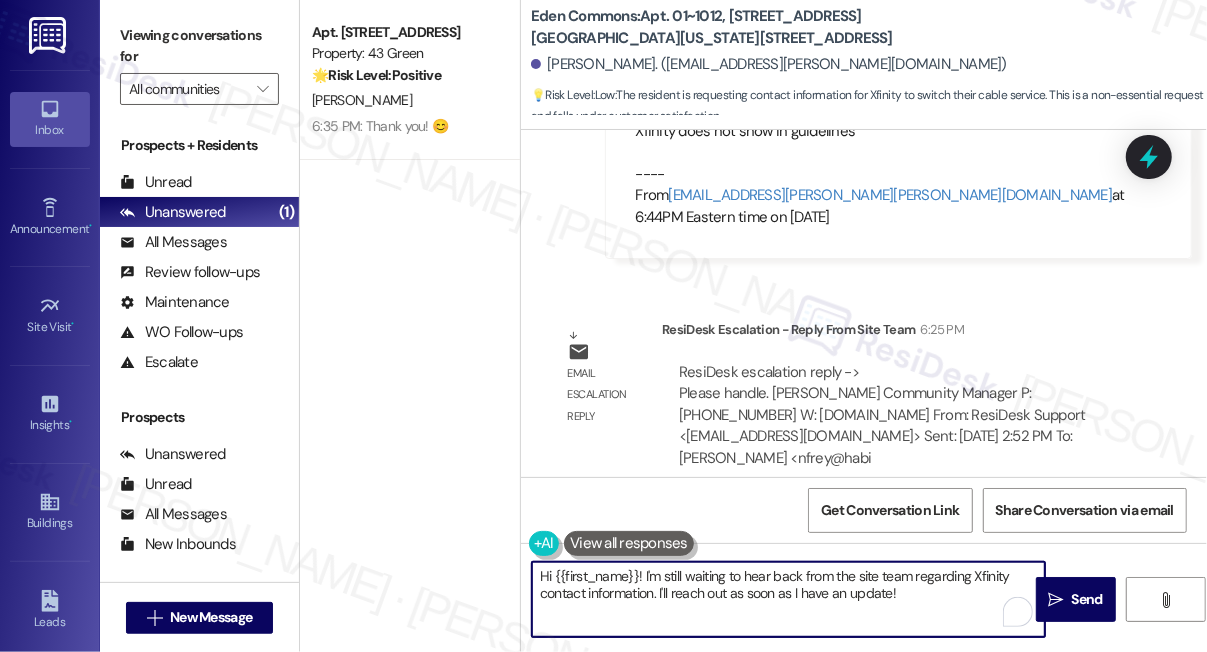 paste on "Eden Commons: Apt. 01~1012, [STREET_ADDRESS][GEOGRAPHIC_DATA][US_STATE][STREET_ADDRESS]" 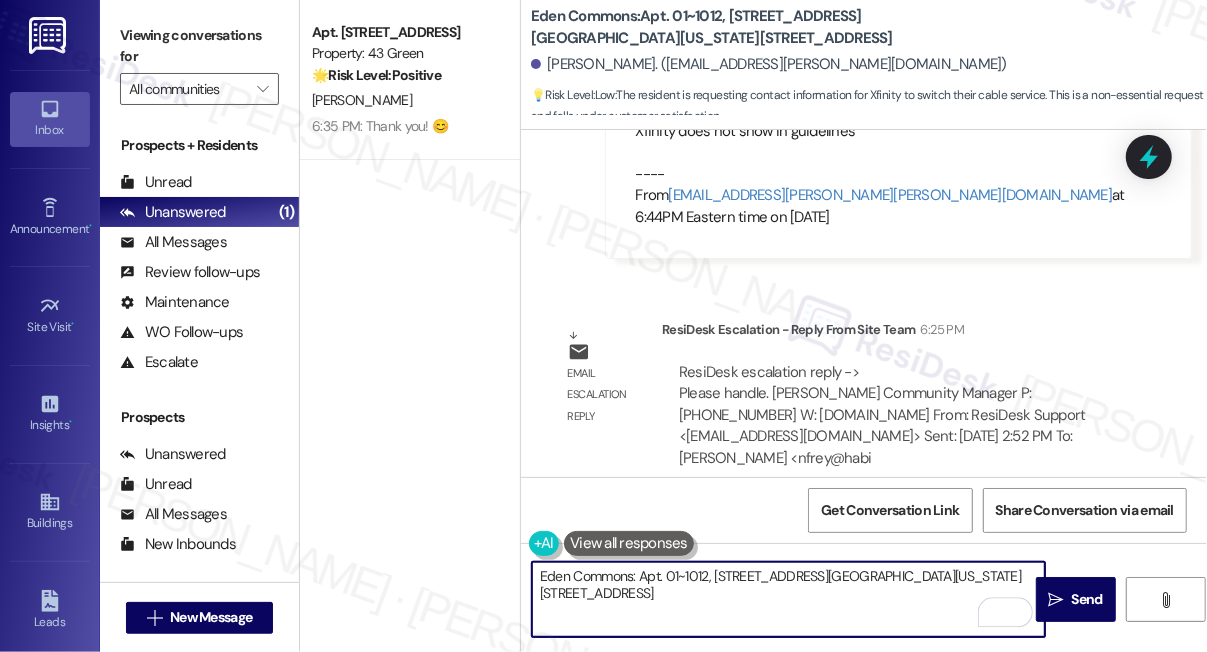 click on "Eden Commons: Apt. 01~1012, [STREET_ADDRESS][GEOGRAPHIC_DATA][US_STATE][STREET_ADDRESS]" at bounding box center (788, 599) 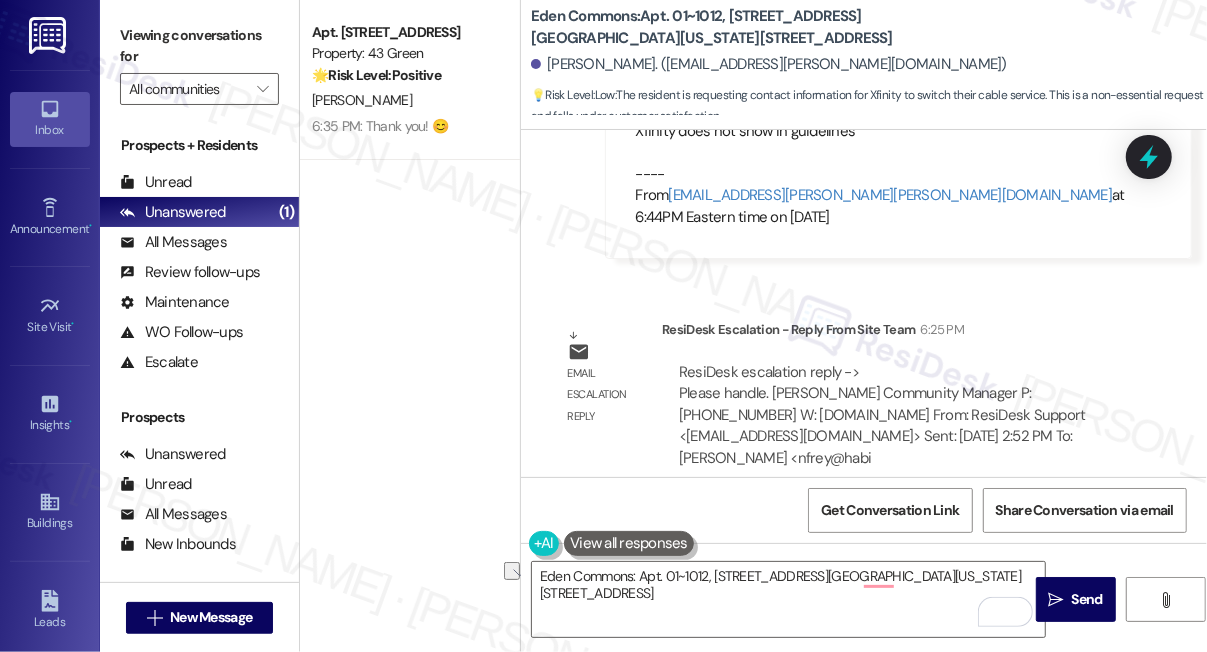 click on "Apt. 411, Phase 2 [STREET_ADDRESS] Property: 43 Green 🌟  Risk Level:  Positive The resident is simply reciprocating well wishes for the weekend, indicating positive engagement. [PERSON_NAME] 6:35 PM: Thank you! 😊 6:35 PM: Thank you! 😊" at bounding box center (410, 255) 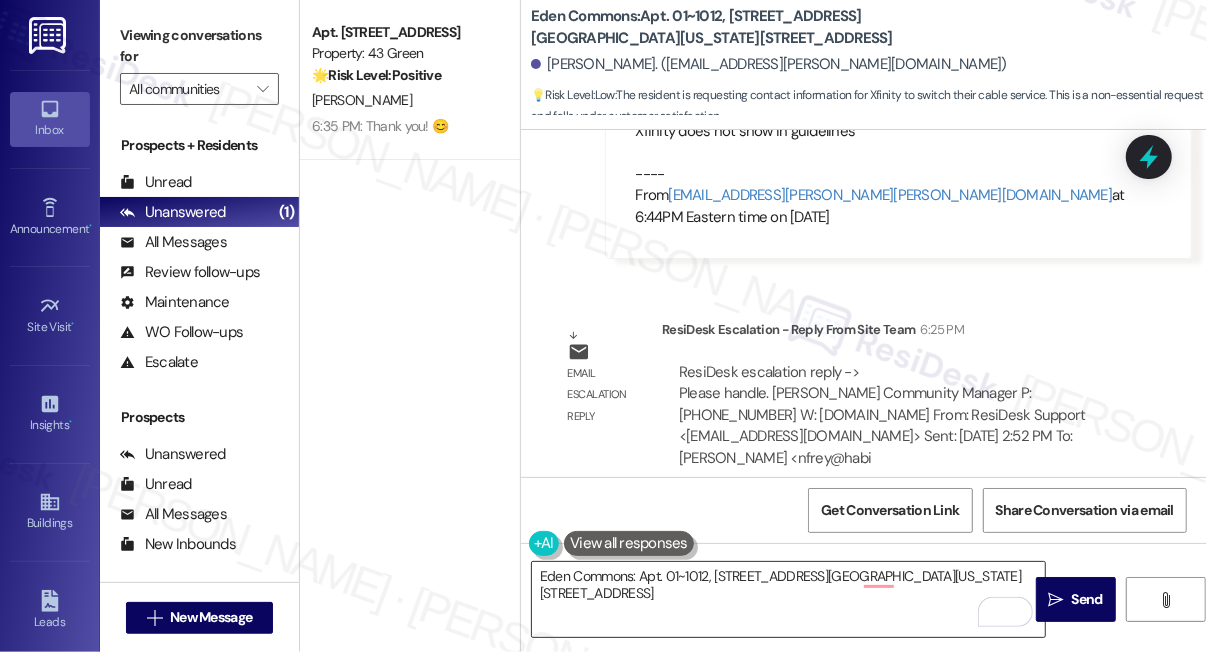 click on "Eden Commons: Apt. 01~1012, [STREET_ADDRESS][GEOGRAPHIC_DATA][US_STATE][STREET_ADDRESS]" at bounding box center (788, 599) 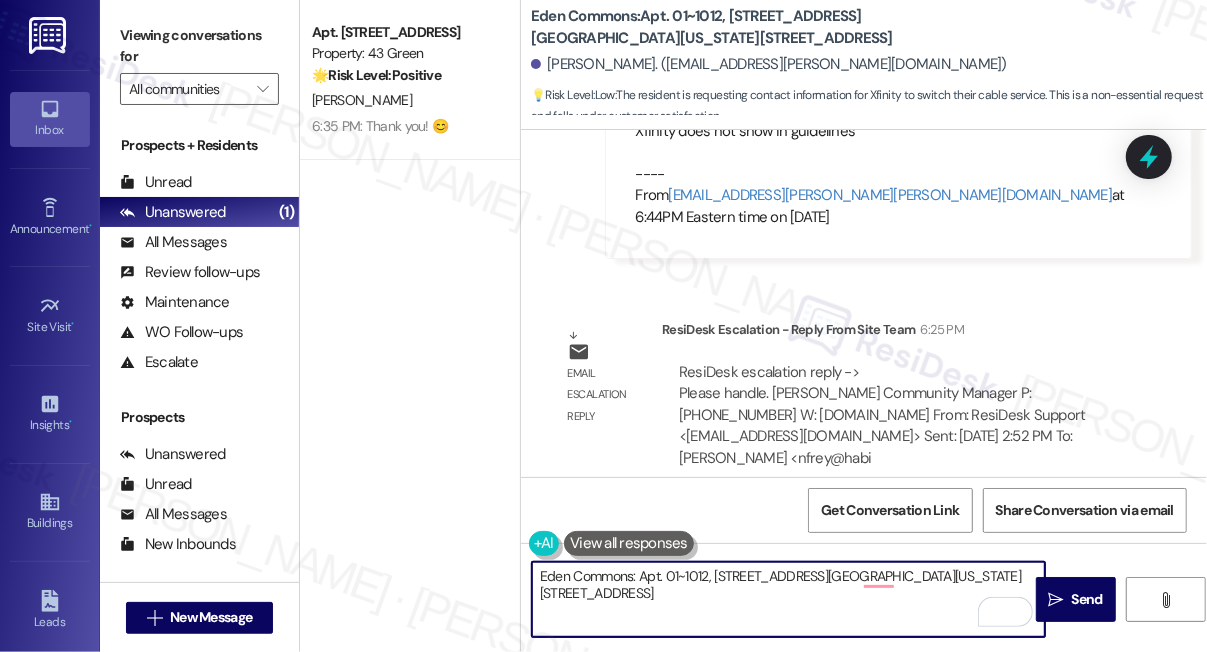 click on "Eden Commons: Apt. 01~1012, [STREET_ADDRESS][GEOGRAPHIC_DATA][US_STATE][STREET_ADDRESS]" at bounding box center [788, 599] 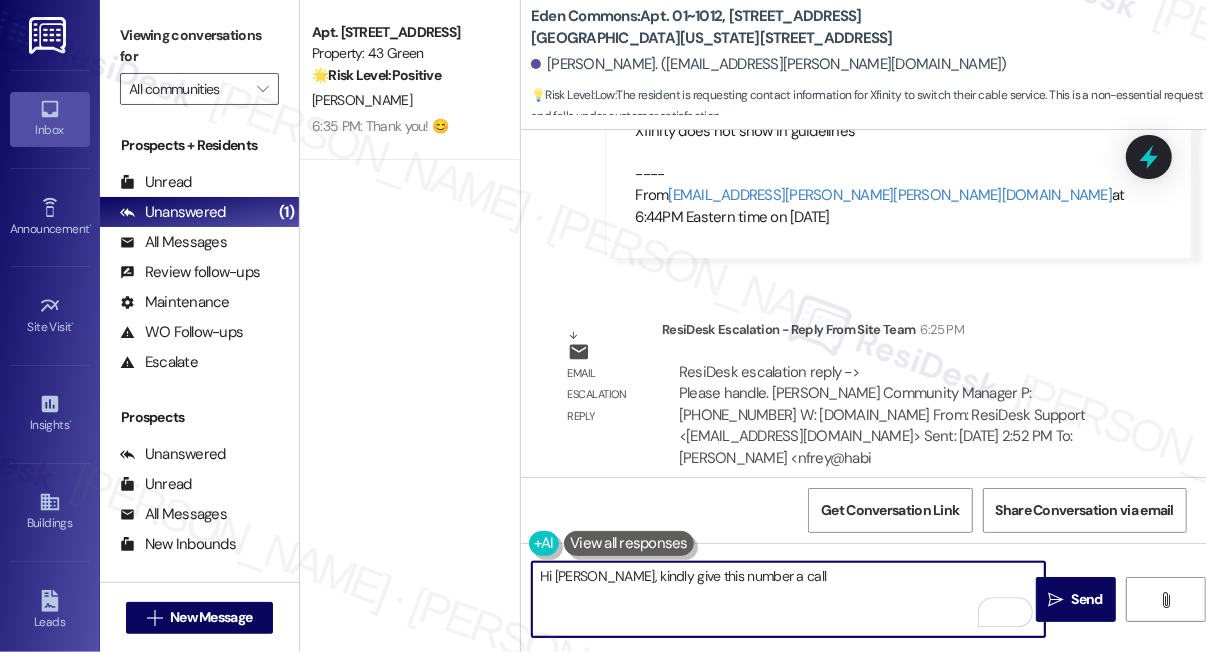 paste on "[PHONE_NUMBER]" 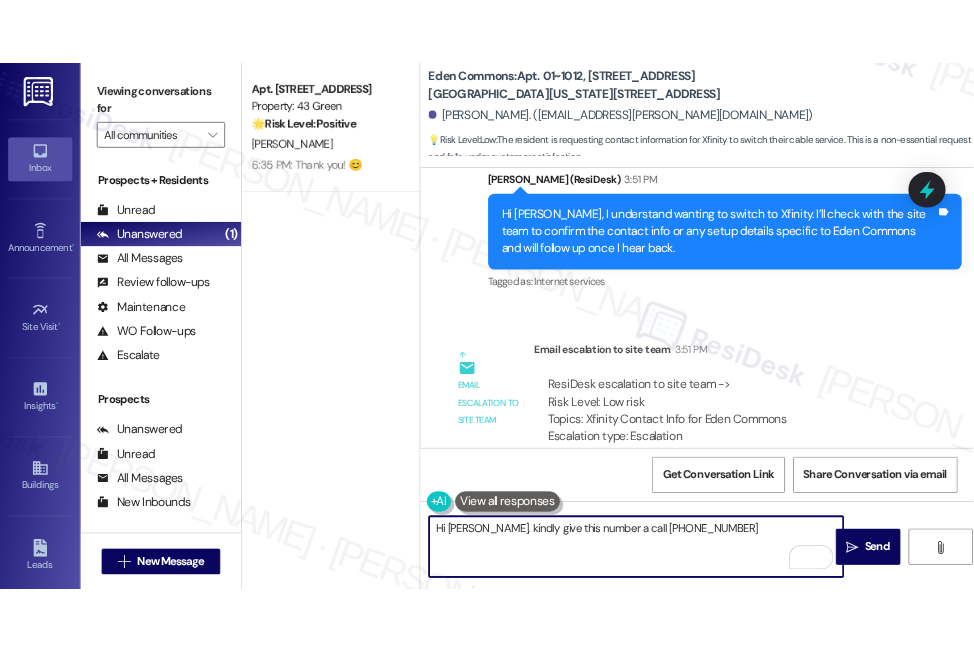 scroll, scrollTop: 873, scrollLeft: 0, axis: vertical 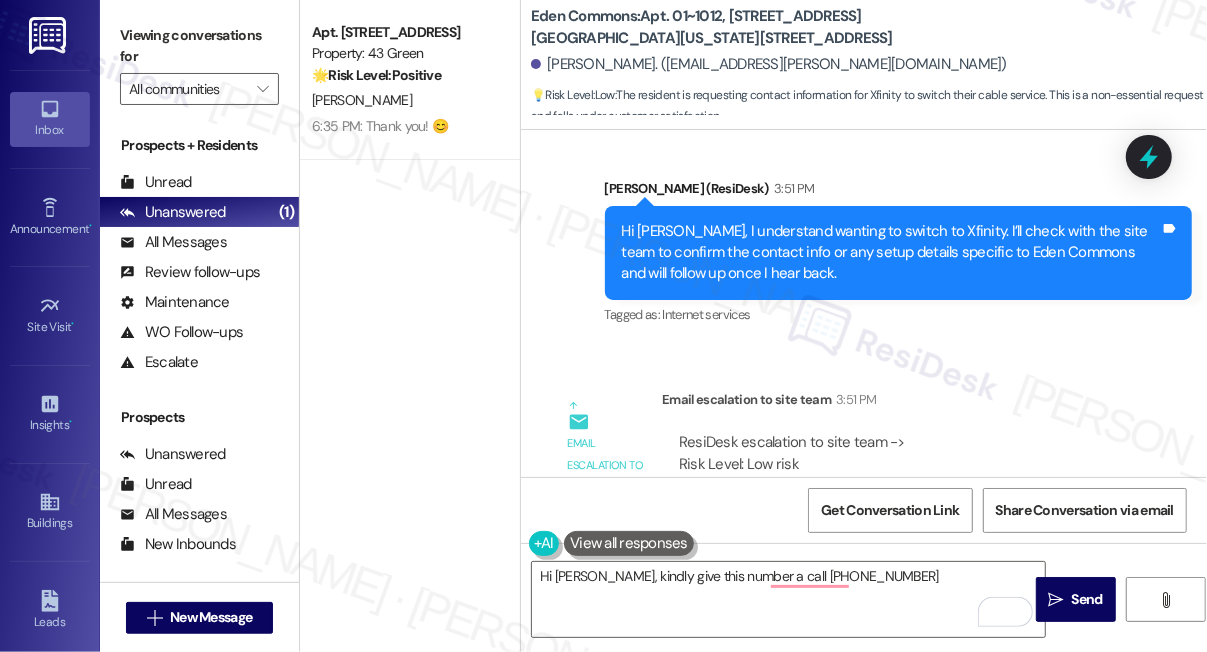 click on "Apt. 411, Phase 2 [STREET_ADDRESS] Property: 43 Green 🌟  Risk Level:  Positive The resident is simply reciprocating well wishes for the weekend, indicating positive engagement. [PERSON_NAME] 6:35 PM: Thank you! 😊 6:35 PM: Thank you! 😊" at bounding box center (410, 255) 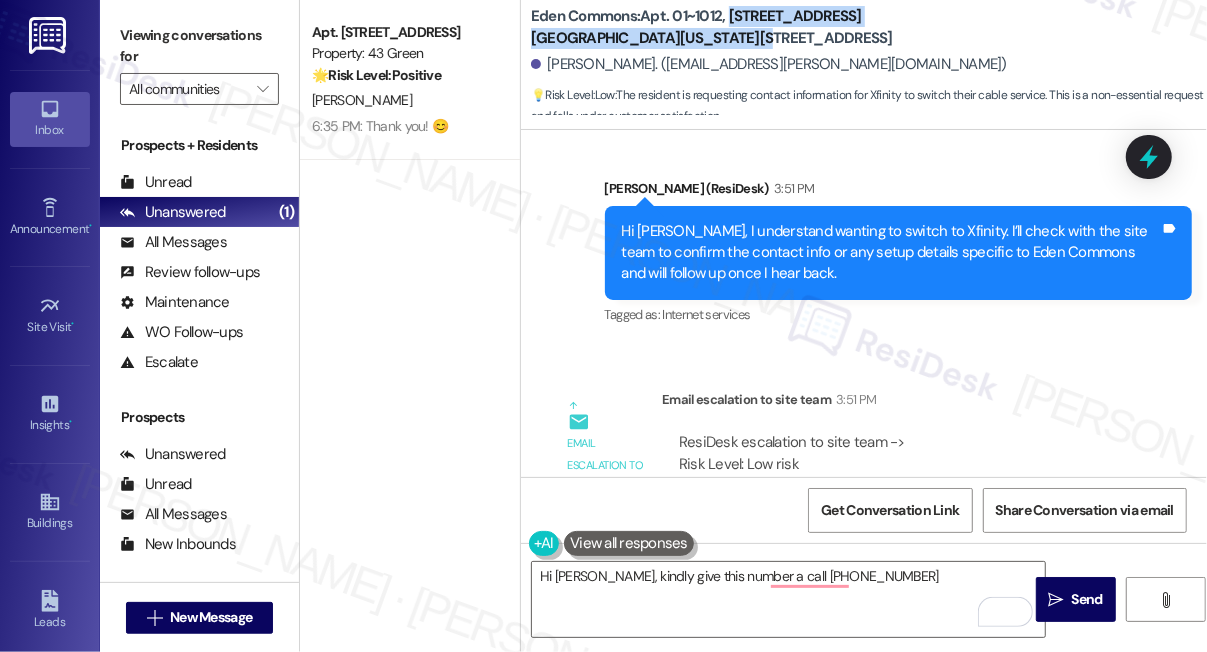 drag, startPoint x: 729, startPoint y: 12, endPoint x: 874, endPoint y: 37, distance: 147.13939 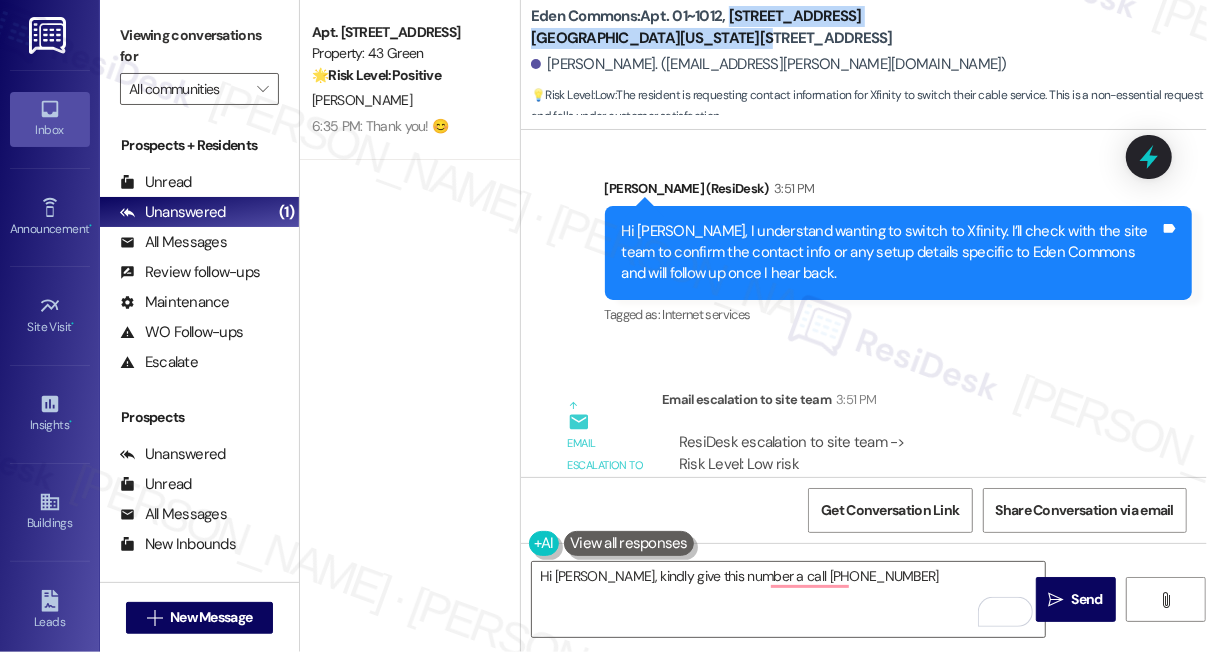 click on "Eden Commons:  Apt. 01~1012, [STREET_ADDRESS][GEOGRAPHIC_DATA][US_STATE][STREET_ADDRESS]" at bounding box center [731, 27] 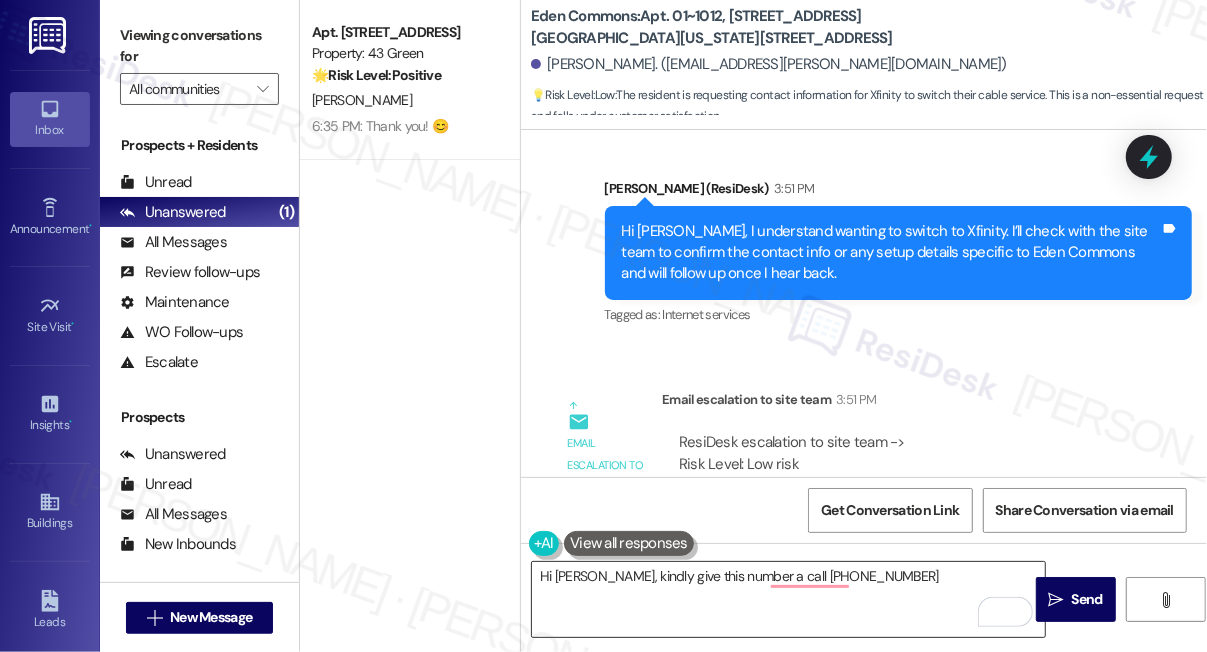 click on "Hi [PERSON_NAME], kindly give this number a call [PHONE_NUMBER]" at bounding box center (788, 599) 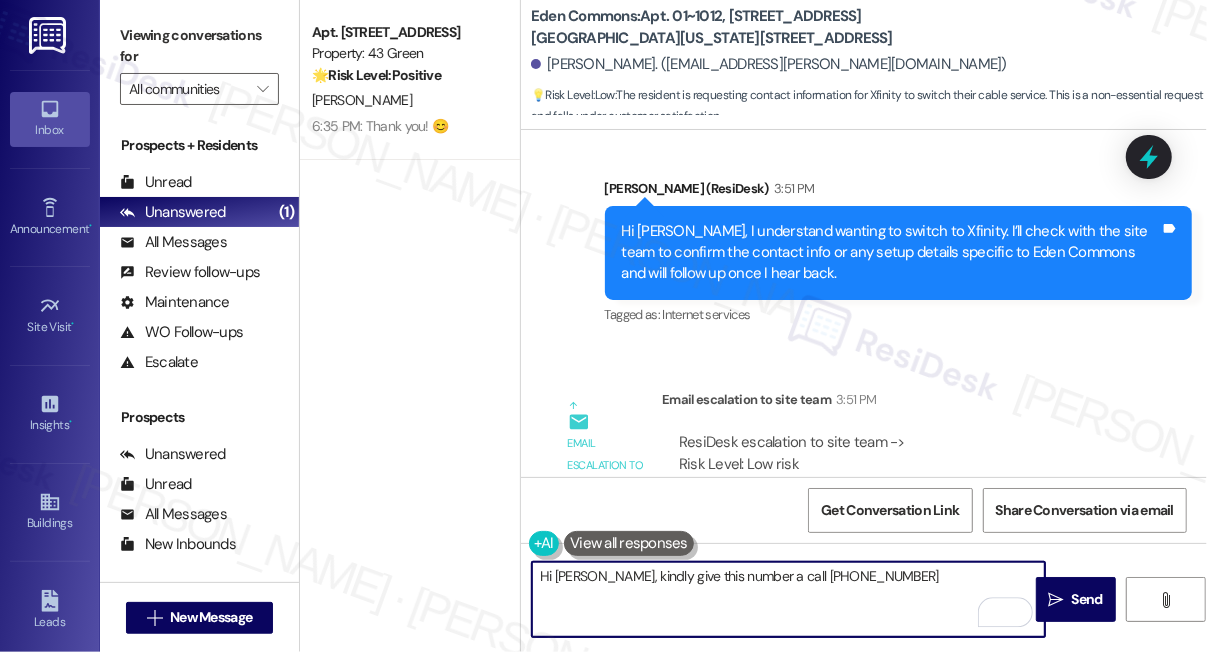 paste on "[STREET_ADDRESS][GEOGRAPHIC_DATA][US_STATE][STREET_ADDRESS]" 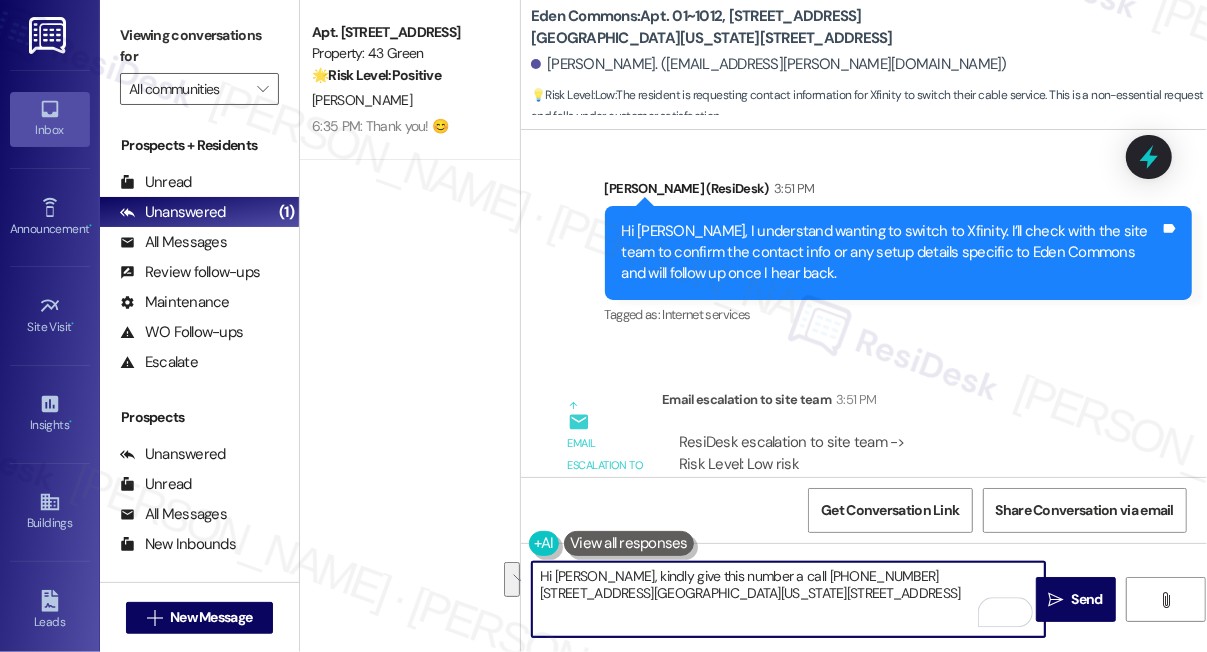 drag, startPoint x: 855, startPoint y: 574, endPoint x: 888, endPoint y: 592, distance: 37.589893 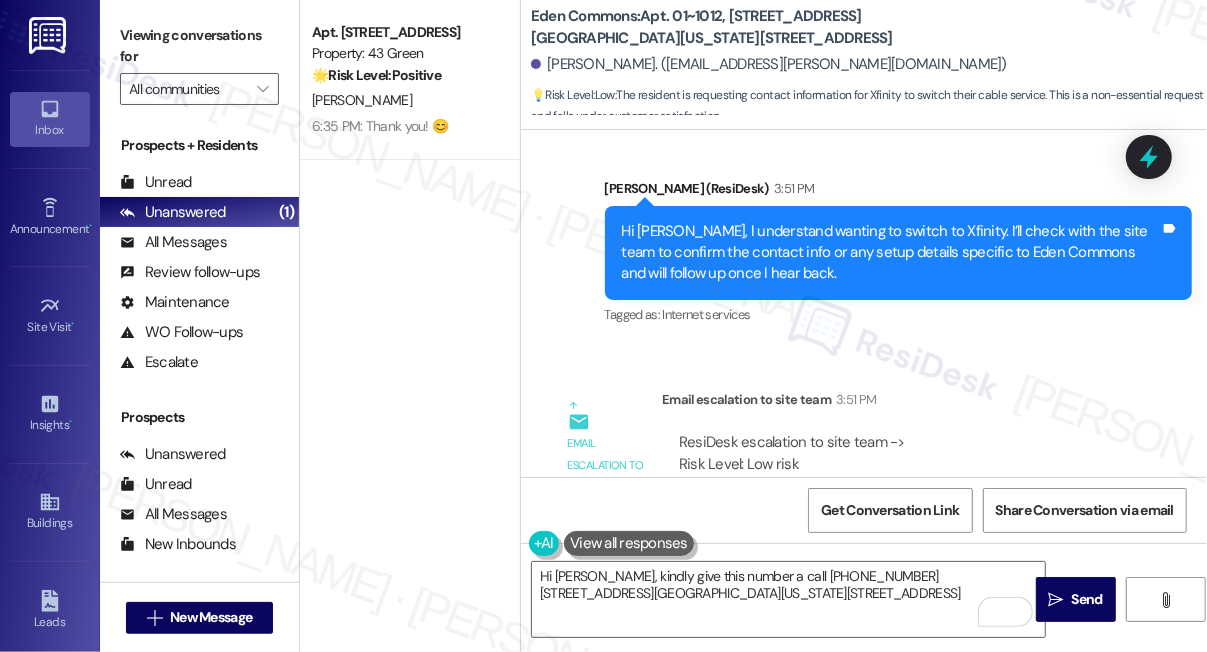 drag, startPoint x: 1206, startPoint y: 47, endPoint x: 1001, endPoint y: 51, distance: 205.03902 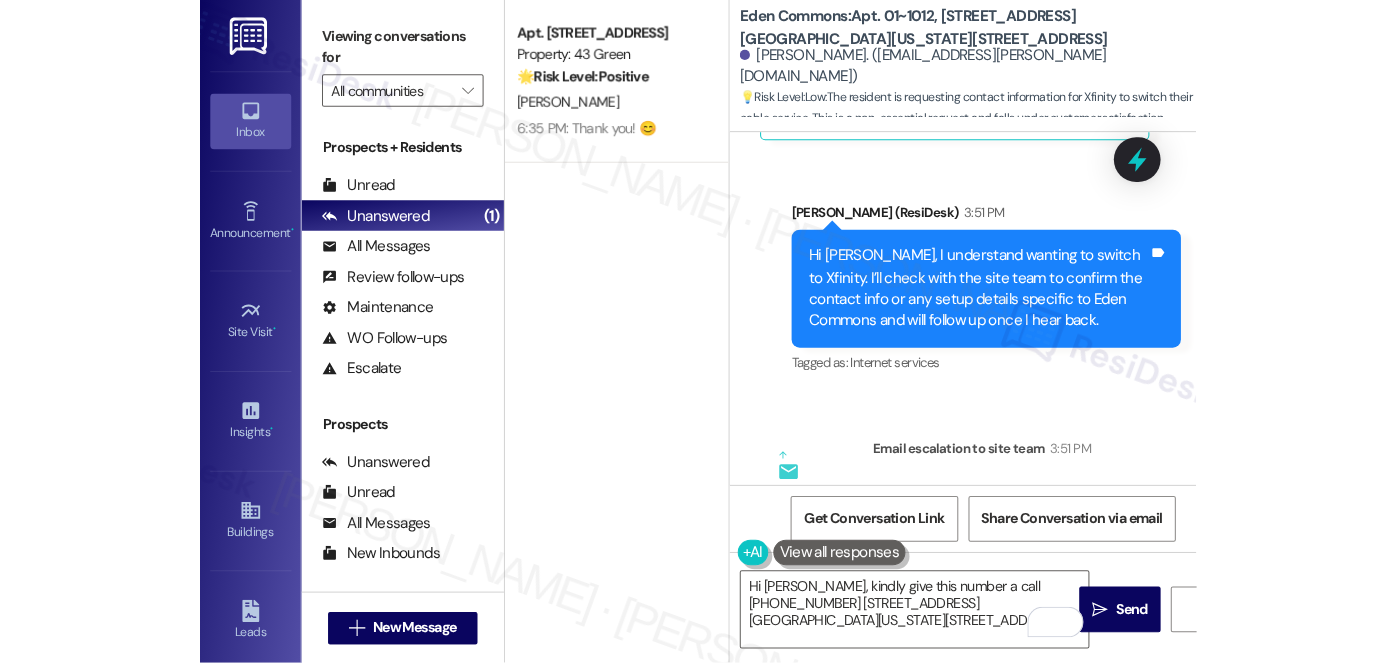 scroll, scrollTop: 895, scrollLeft: 0, axis: vertical 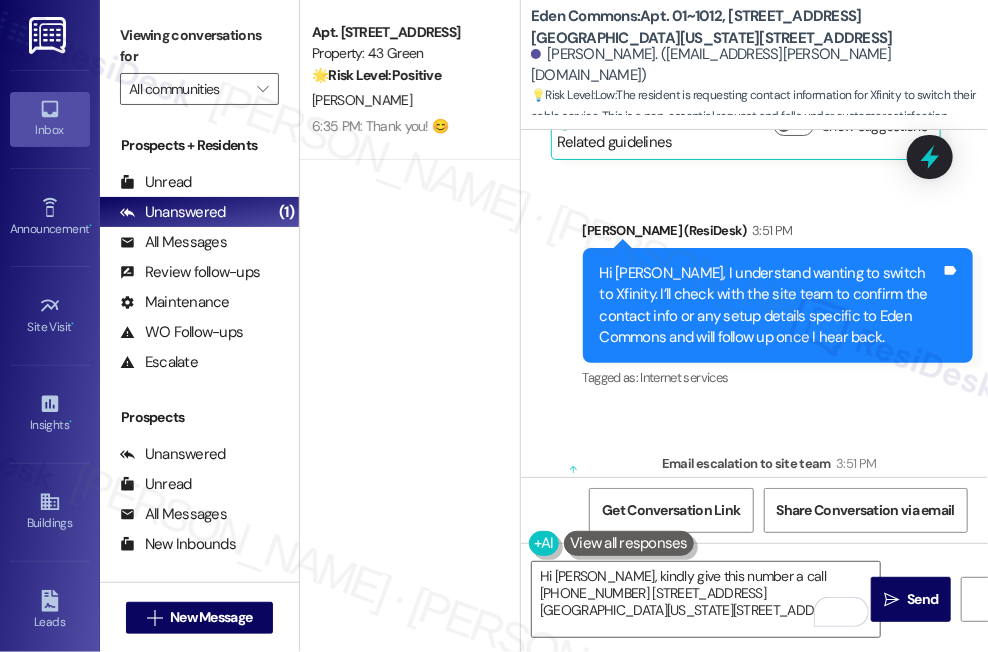 click on "Apt. 411, Phase 2 [STREET_ADDRESS] Property: 43 Green 🌟  Risk Level:  Positive The resident is simply reciprocating well wishes for the weekend, indicating positive engagement. [PERSON_NAME] 6:35 PM: Thank you! 😊 6:35 PM: Thank you! 😊" at bounding box center [410, 255] 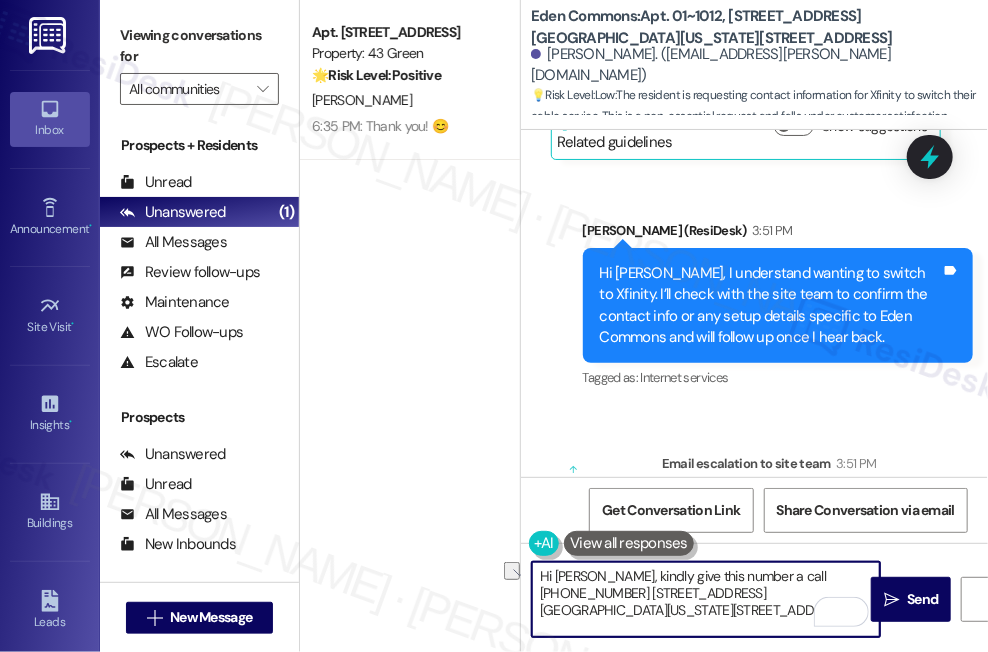drag, startPoint x: 796, startPoint y: 592, endPoint x: 530, endPoint y: 589, distance: 266.0169 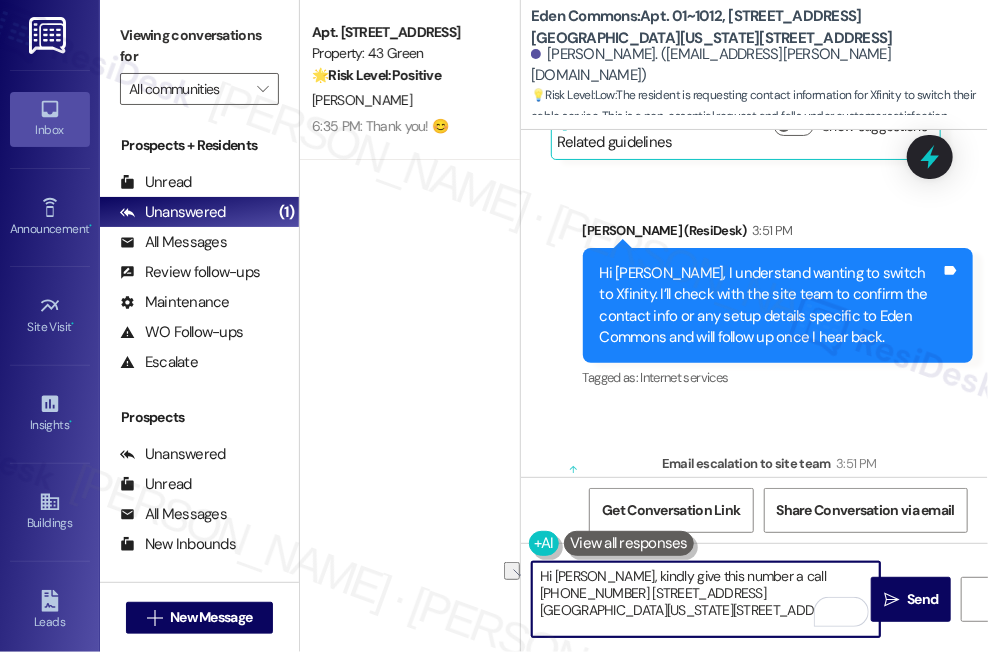 click on "Hi [PERSON_NAME], kindly give this number a call [PHONE_NUMBER] [STREET_ADDRESS][GEOGRAPHIC_DATA][US_STATE][STREET_ADDRESS]" at bounding box center [706, 599] 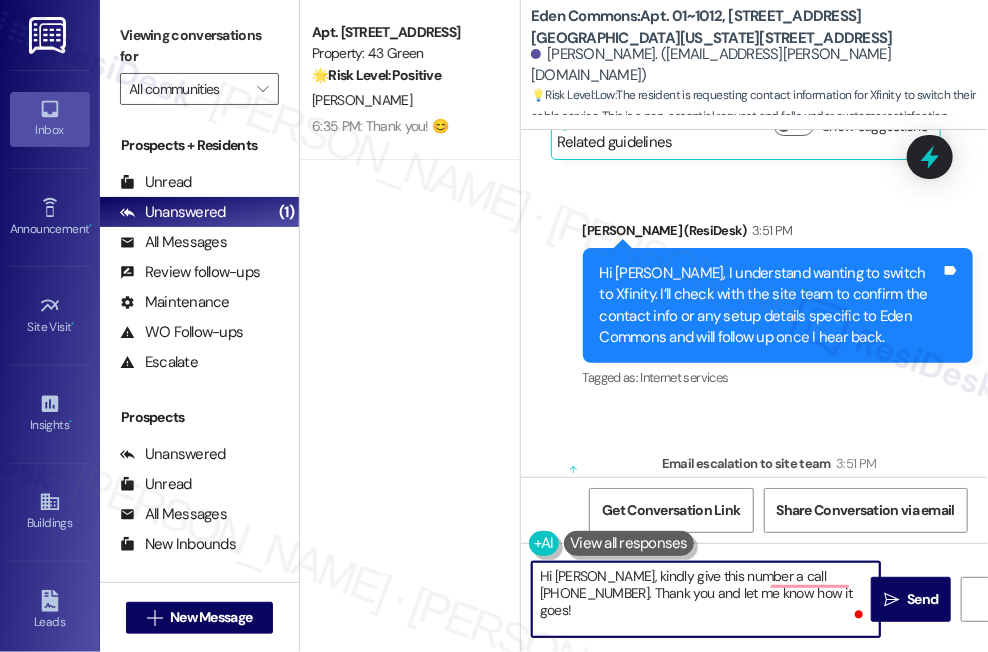 type on "Hi [PERSON_NAME], kindly give this number a call [PHONE_NUMBER]. Thank you and let me know how it goes!" 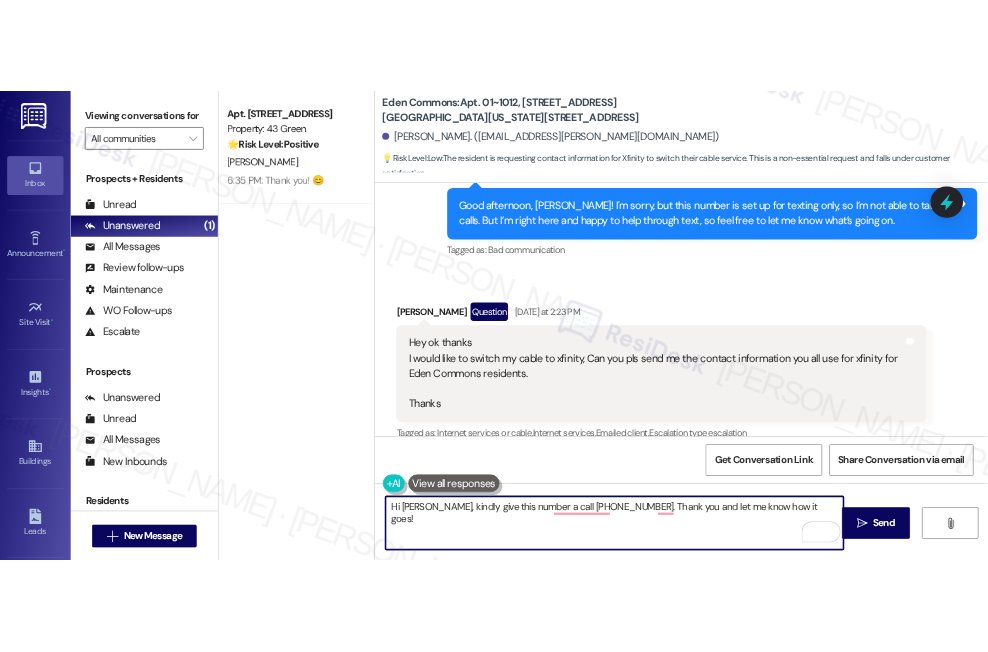 scroll, scrollTop: 545, scrollLeft: 0, axis: vertical 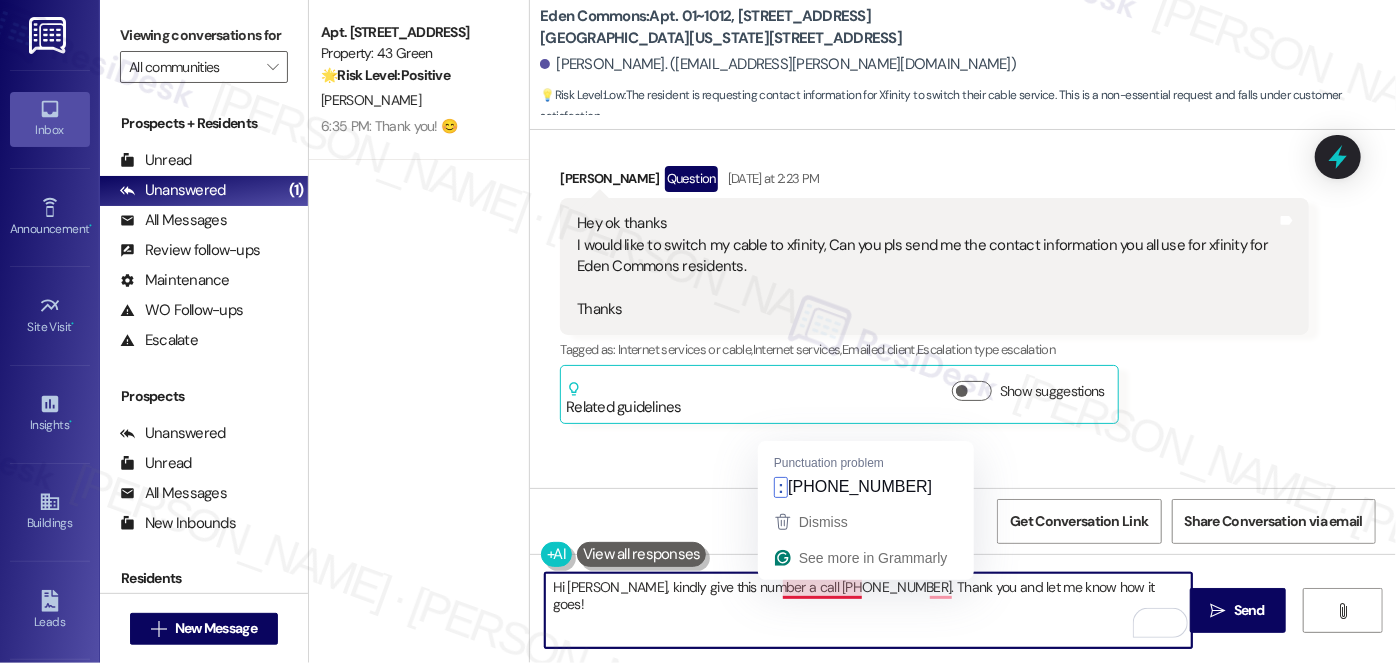 click on "Hi [PERSON_NAME], kindly give this number a call [PHONE_NUMBER]. Thank you and let me know how it goes!" at bounding box center [868, 610] 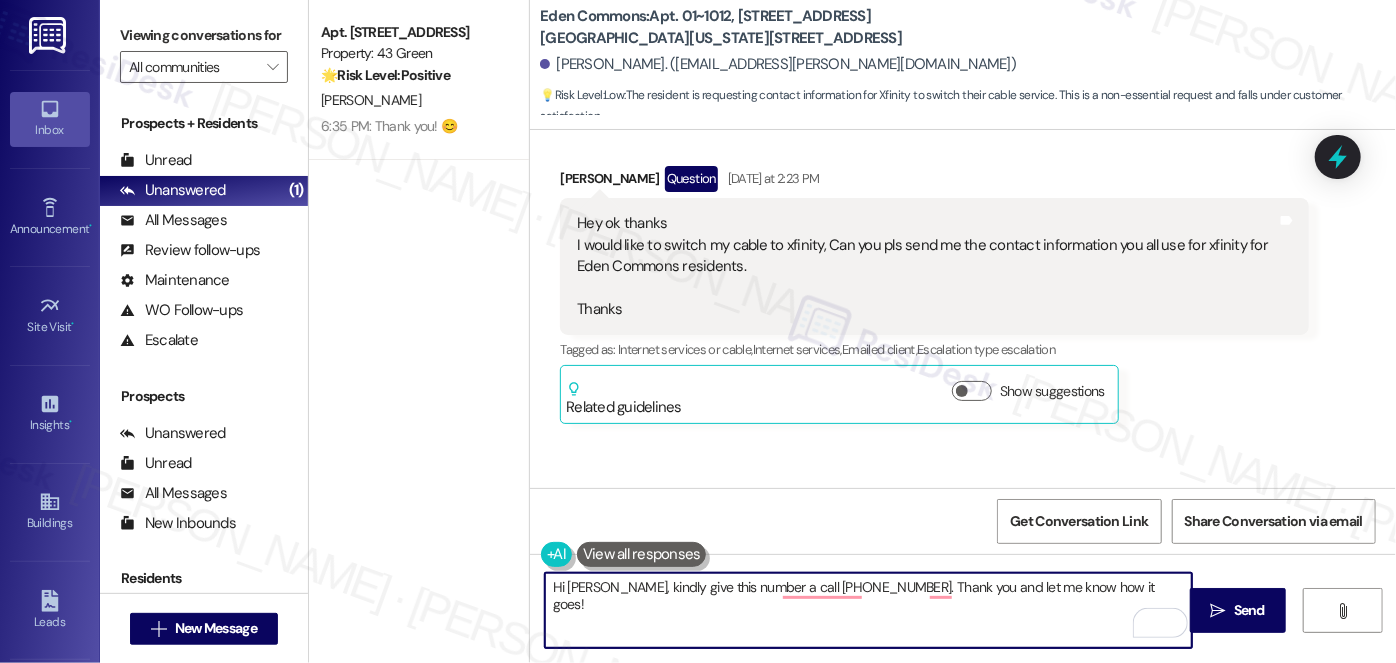 click on "Hi [PERSON_NAME], kindly give this number a call [PHONE_NUMBER]. Thank you and let me know how it goes!" at bounding box center [868, 610] 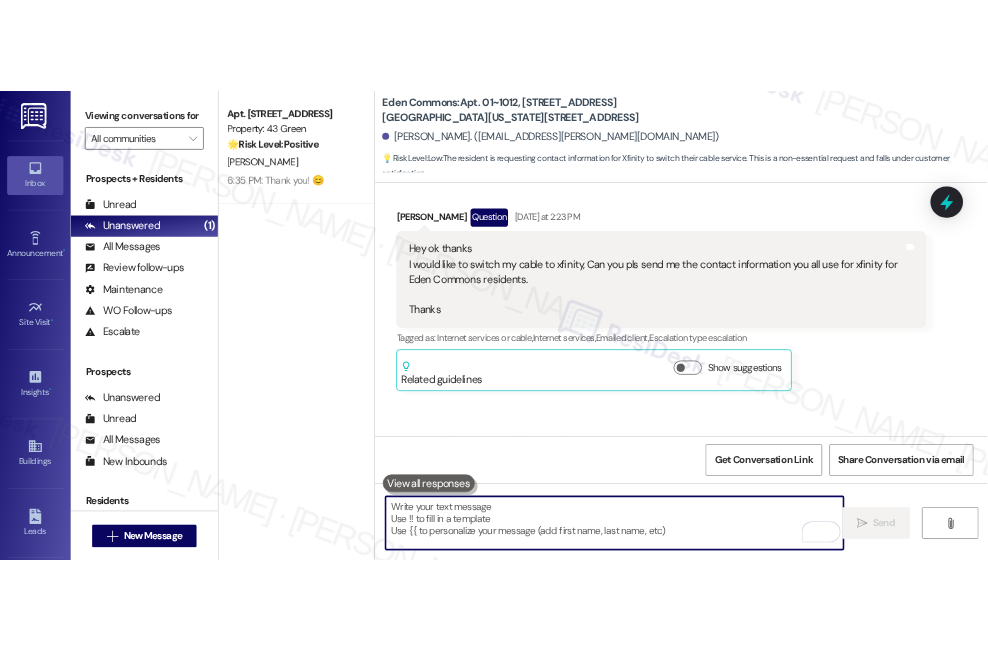 scroll, scrollTop: 588, scrollLeft: 0, axis: vertical 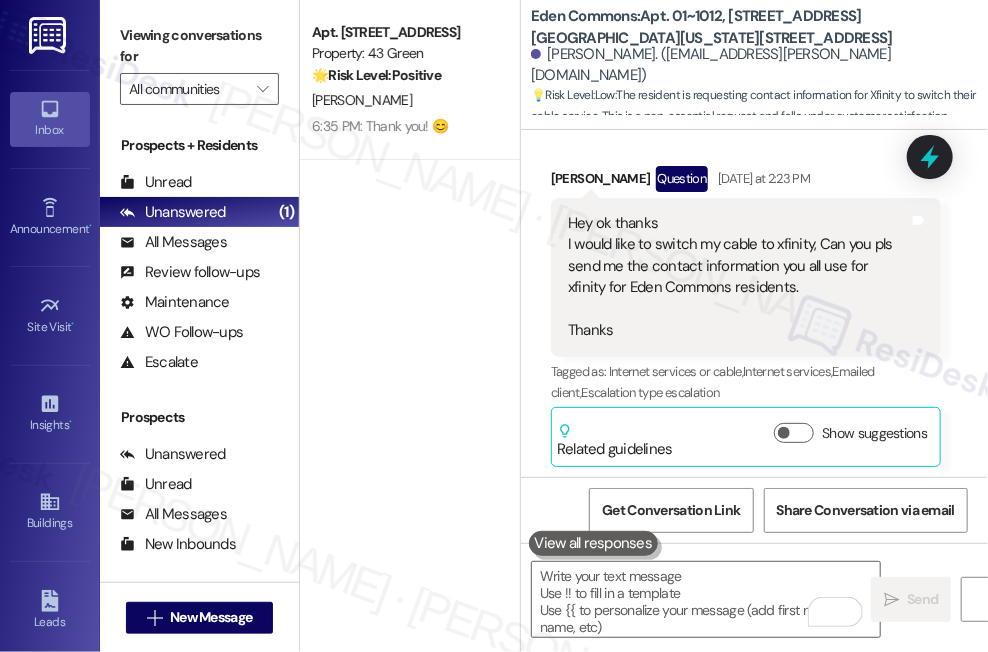 click on "Apt. 411, Phase 2 [STREET_ADDRESS] Property: 43 Green 🌟  Risk Level:  Positive The resident is simply reciprocating well wishes for the weekend, indicating positive engagement. [PERSON_NAME] 6:35 PM: Thank you! 😊 6:35 PM: Thank you! 😊" at bounding box center (410, 255) 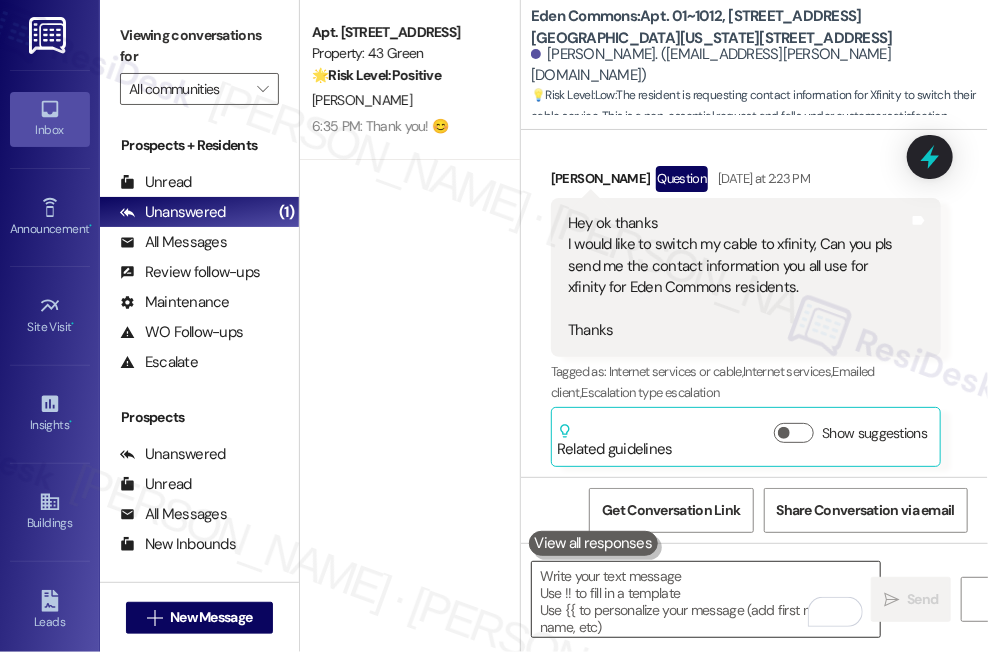 click at bounding box center (706, 599) 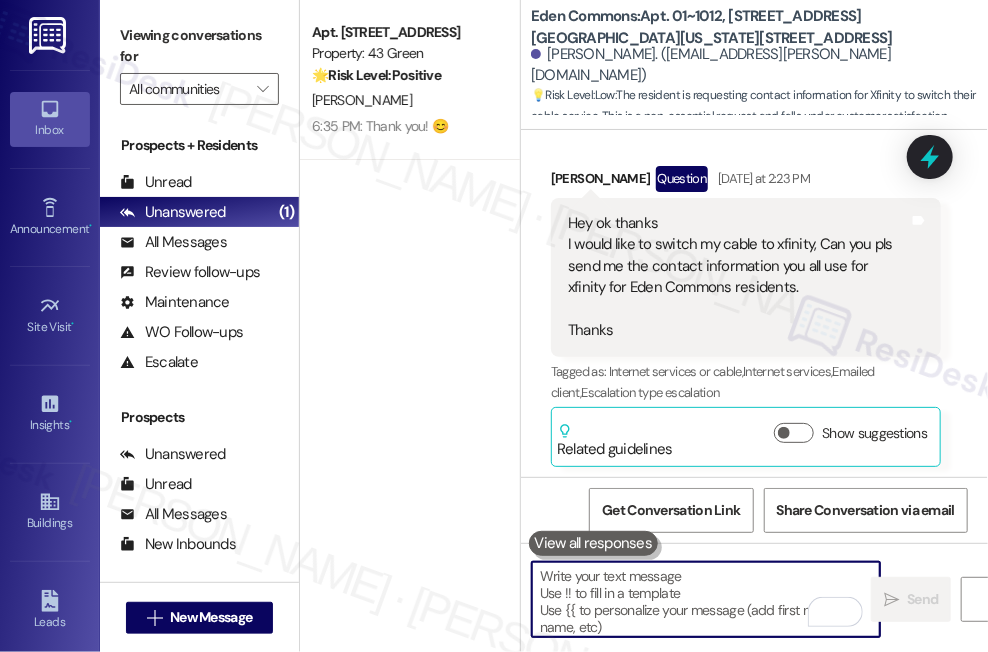 paste on "Hi [PERSON_NAME]! When you get a chance, please give Xfinity a call at [PHONE_NUMBER]. Let me know how it goes" 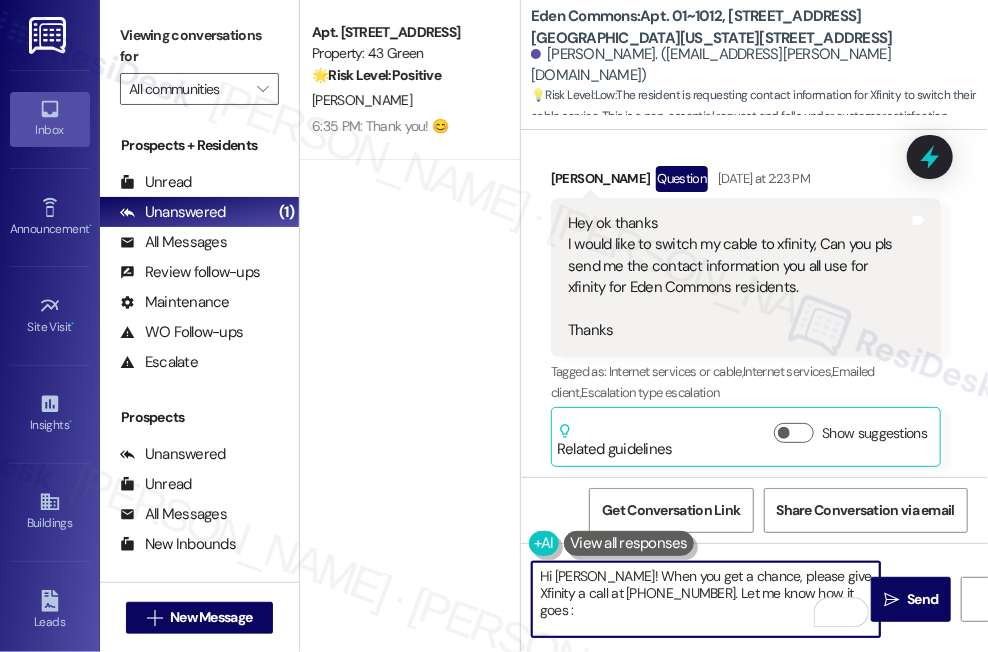 type on "Hi [PERSON_NAME]! When you get a chance, please give Xfinity a call at [PHONE_NUMBER]. Let me know how it goes :)" 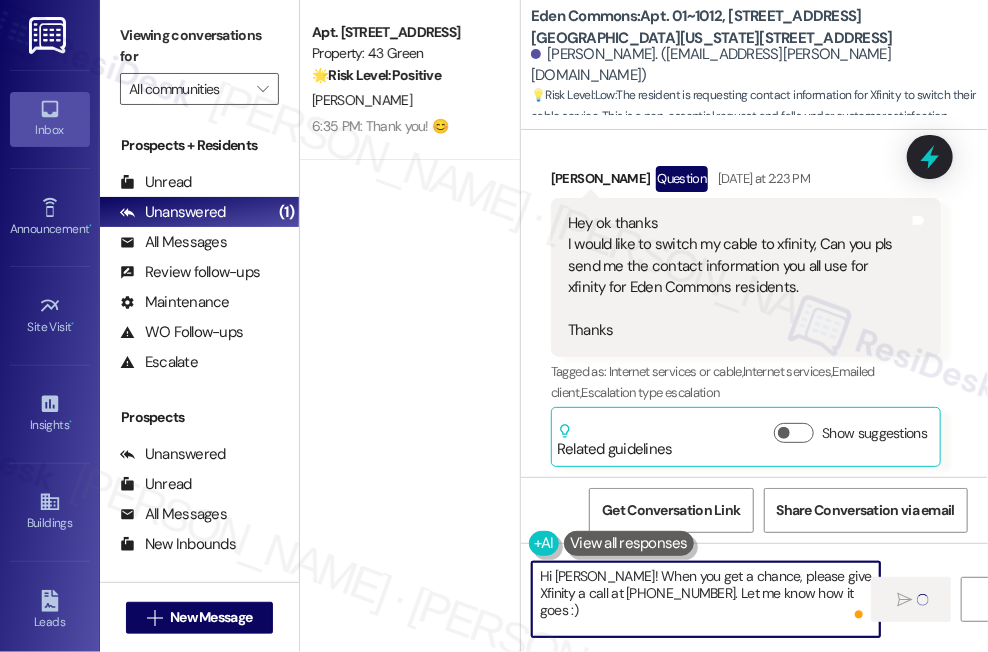 type 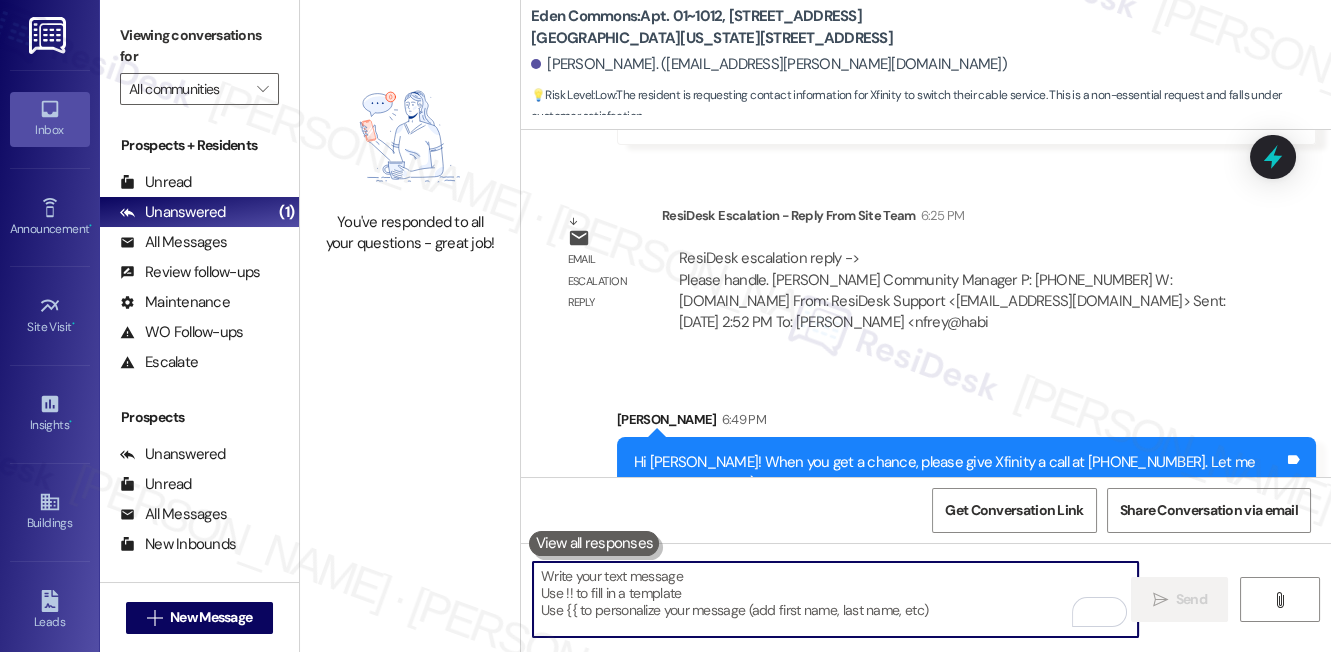 scroll, scrollTop: 1836, scrollLeft: 0, axis: vertical 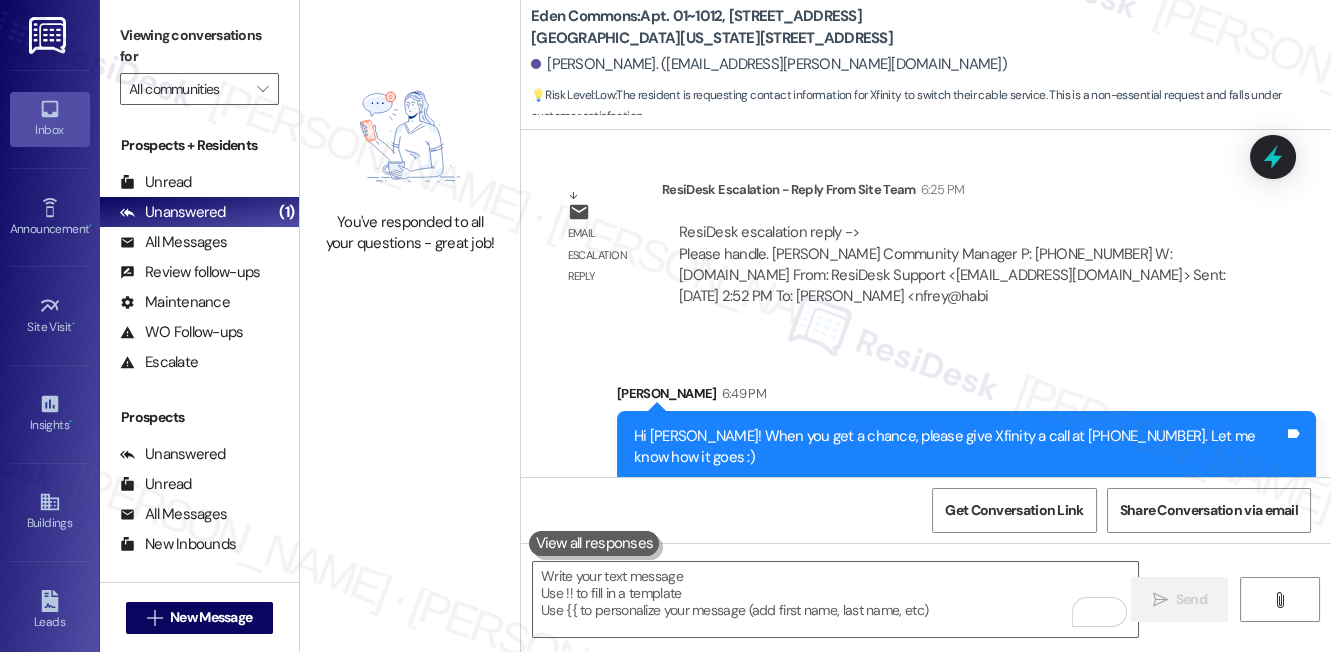 click on "Hi [PERSON_NAME]! When you get a chance, please give Xfinity a call at [PHONE_NUMBER]. Let me know how it goes :)" at bounding box center (959, 447) 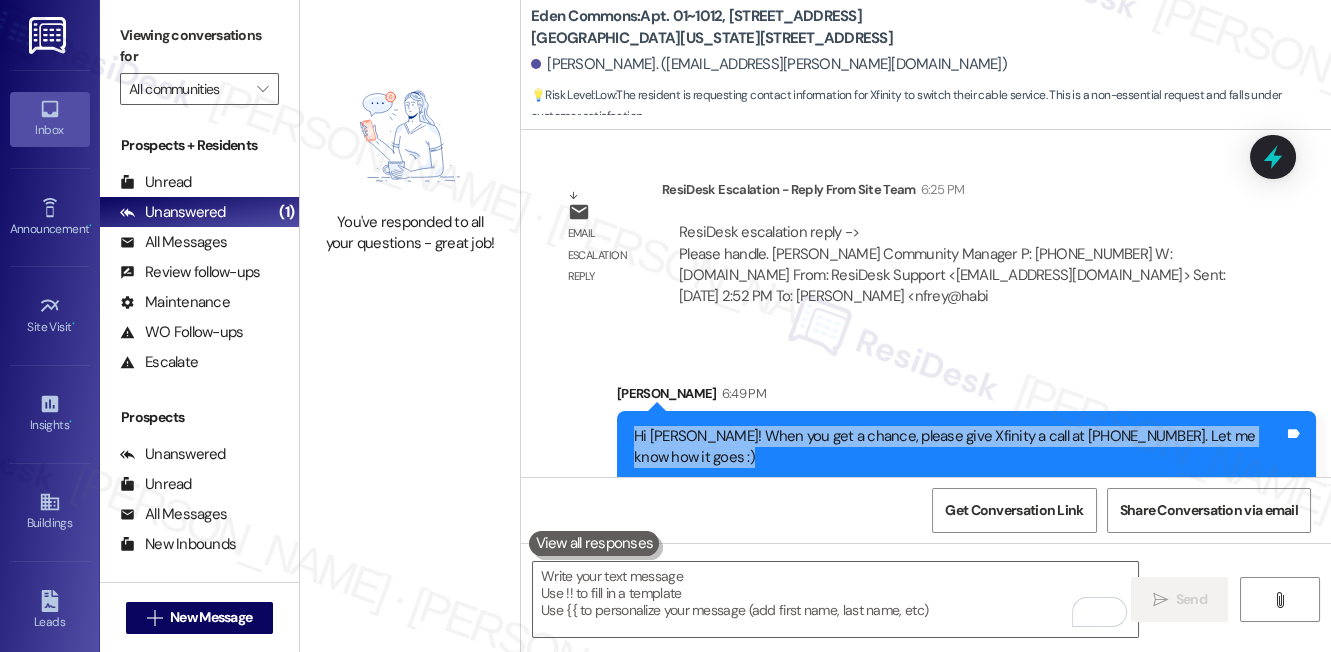 click on "Hi [PERSON_NAME]! When you get a chance, please give Xfinity a call at [PHONE_NUMBER]. Let me know how it goes :)" at bounding box center (959, 447) 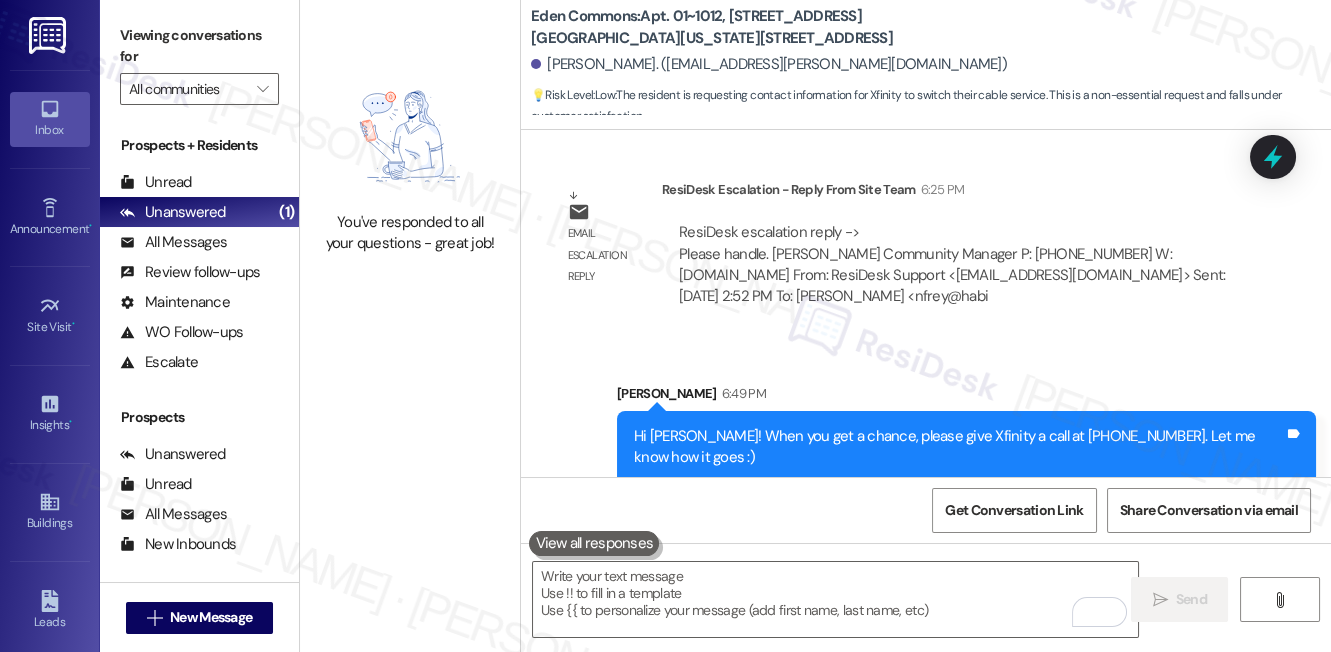 click on "You've responded to all your questions - great job!" at bounding box center (410, 326) 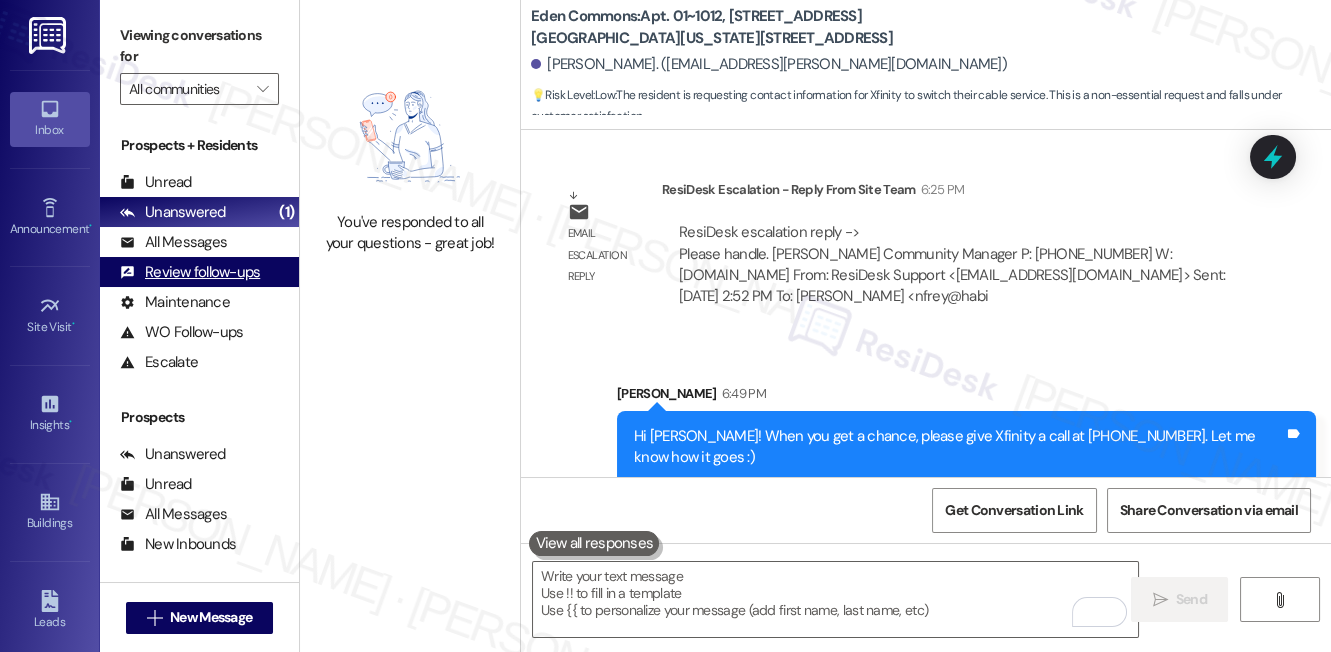 drag, startPoint x: 344, startPoint y: 66, endPoint x: 133, endPoint y: 260, distance: 286.63043 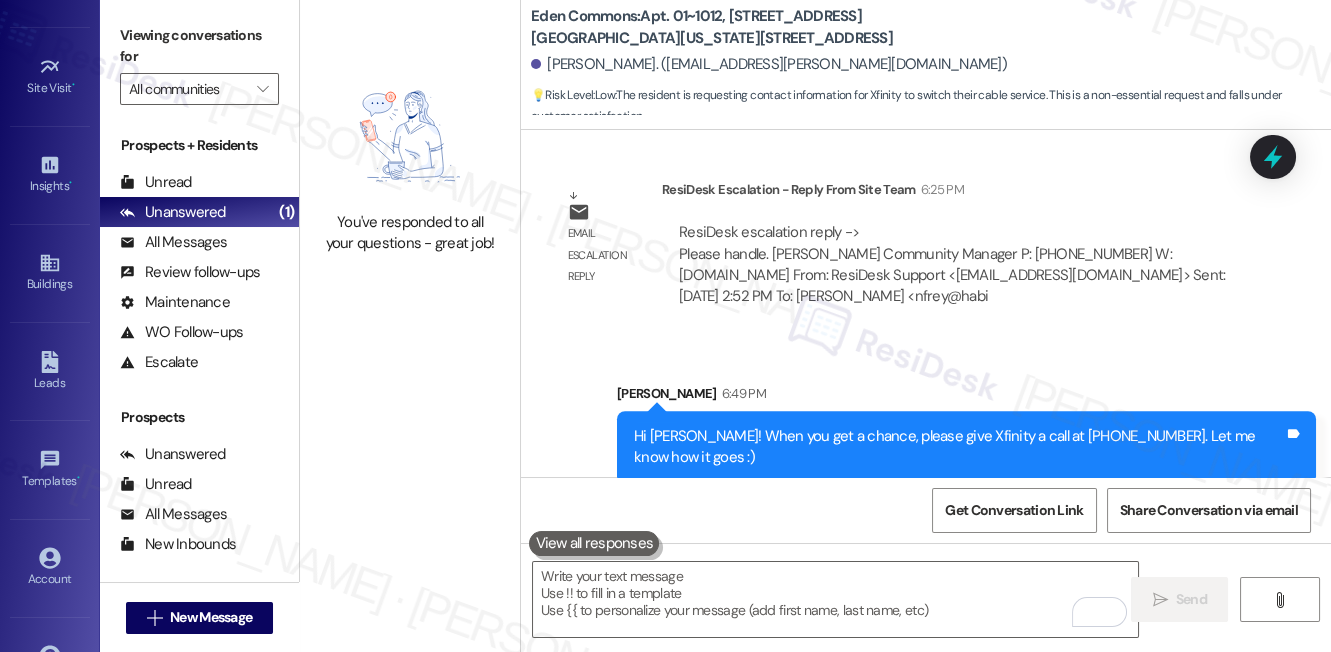 scroll, scrollTop: 294, scrollLeft: 0, axis: vertical 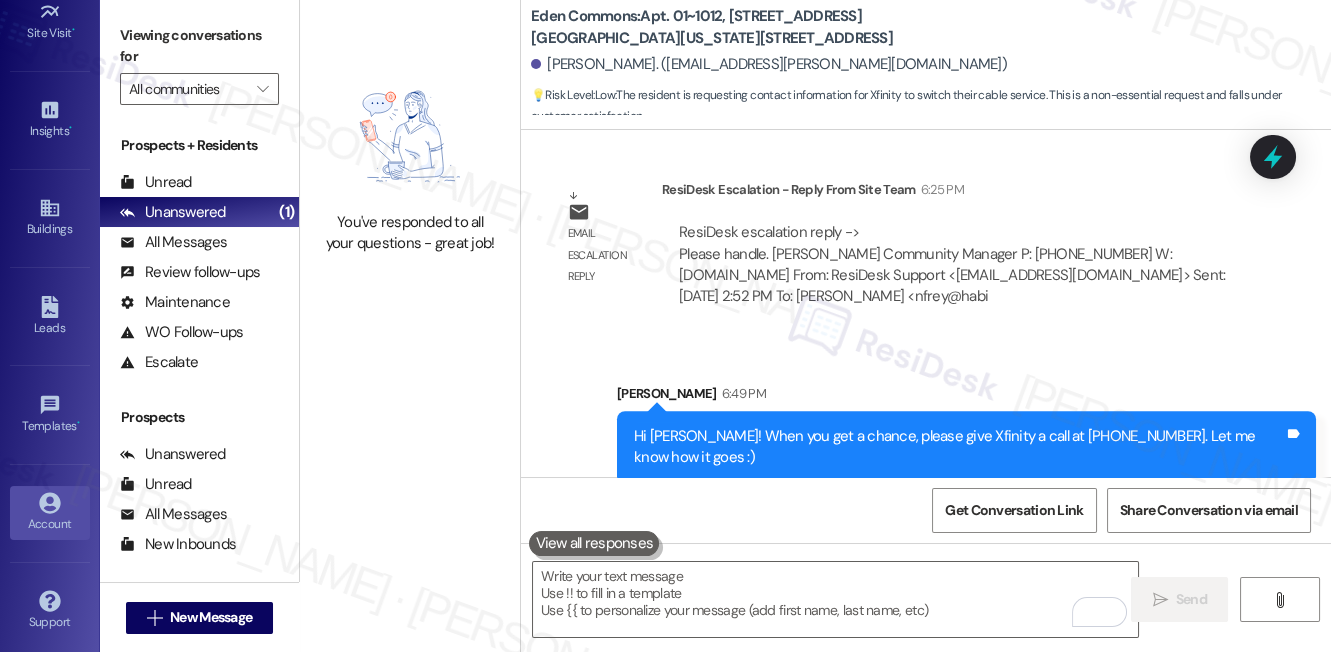 click on "Account" at bounding box center [50, 513] 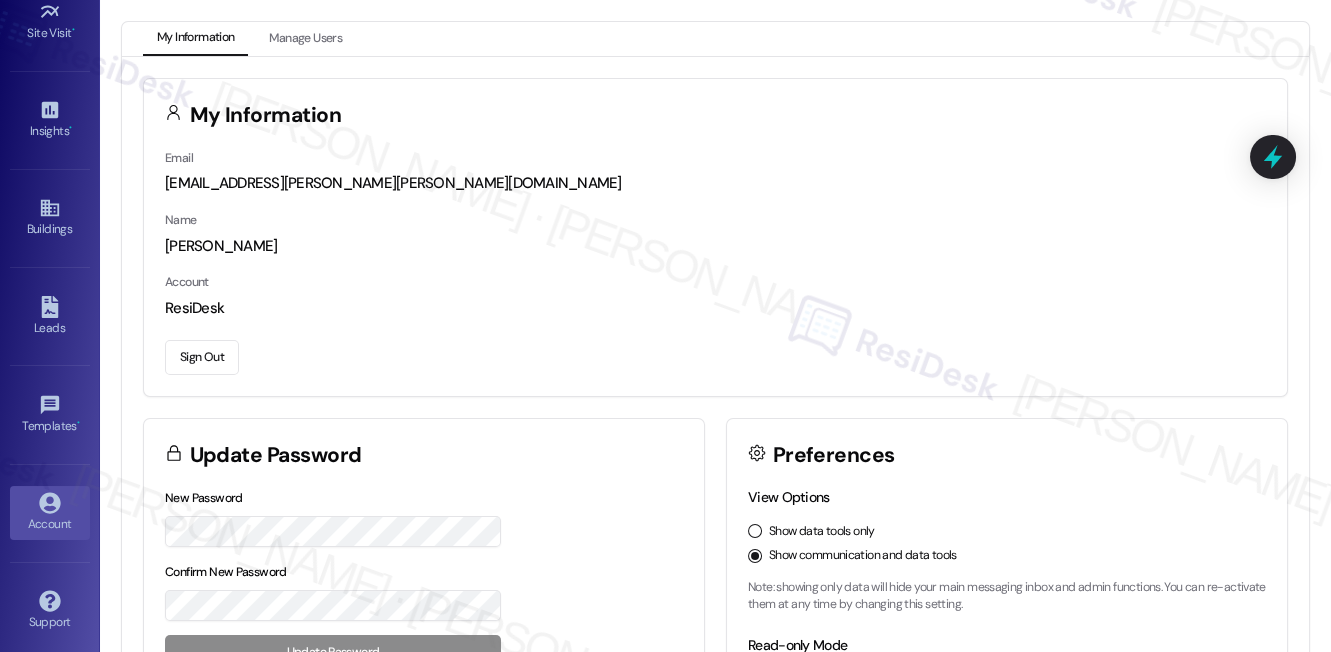click on "Sign Out" at bounding box center [202, 357] 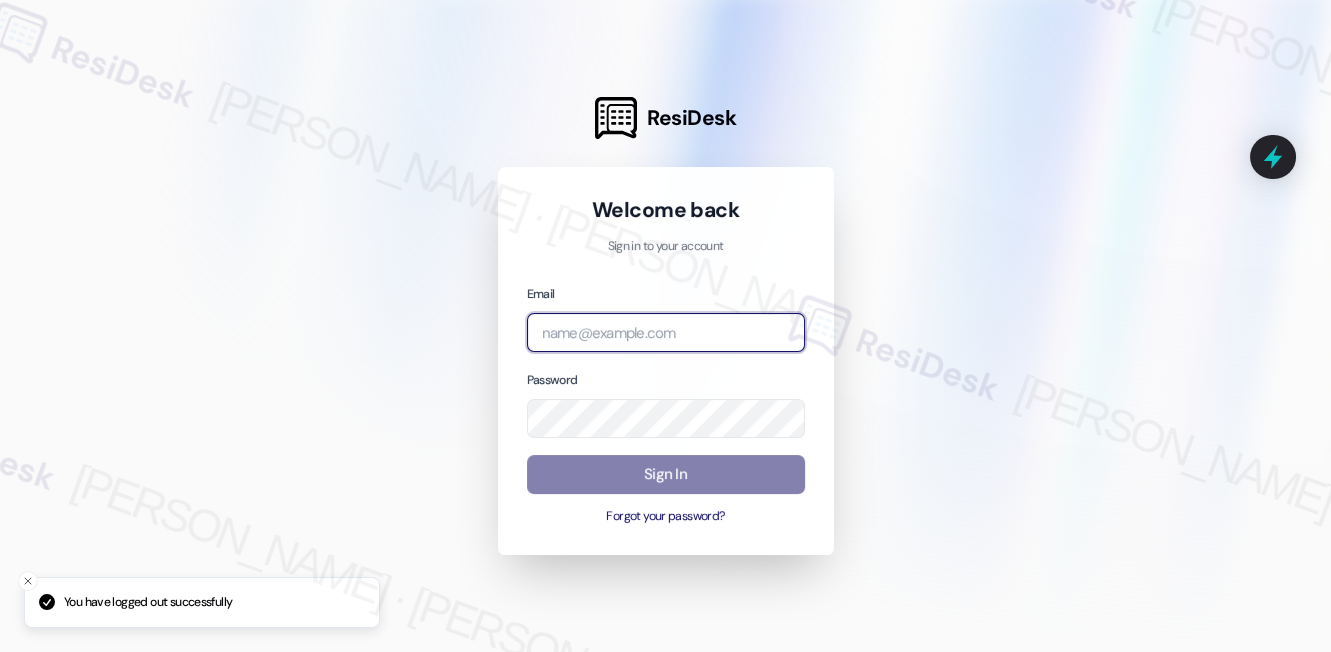 click at bounding box center [666, 332] 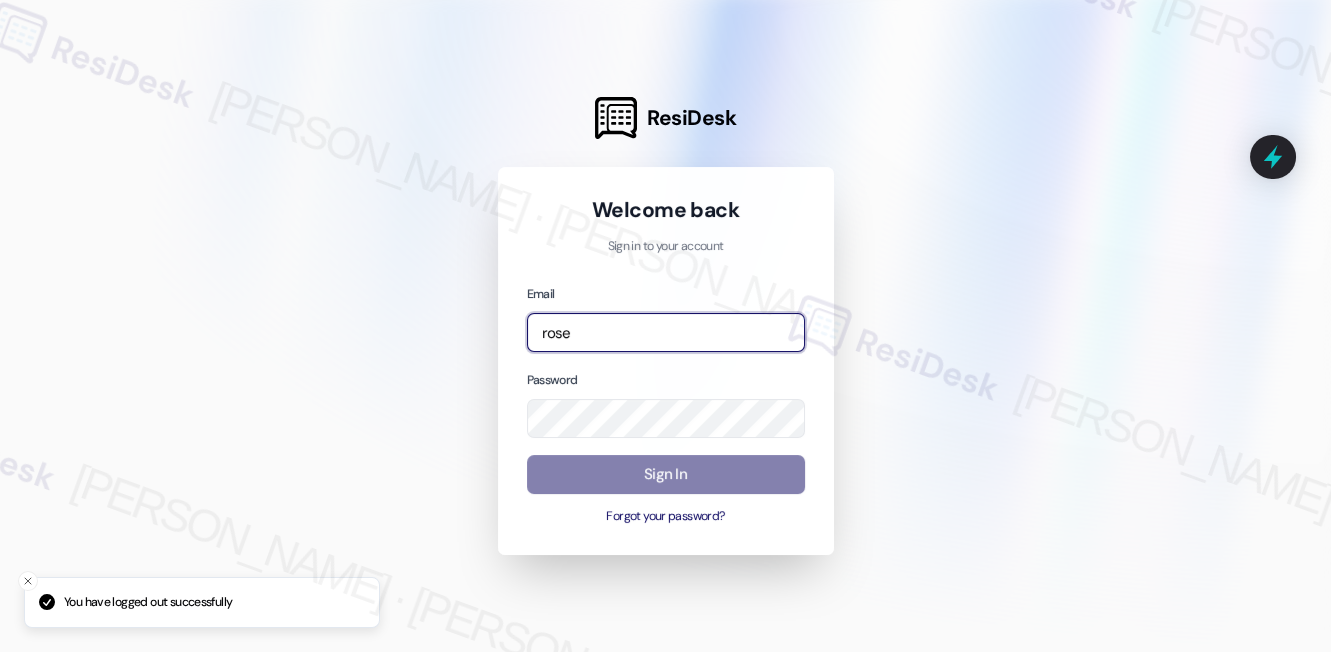 type on "automated-surveys-rose_life-[PERSON_NAME].[PERSON_NAME]@rose_[DOMAIN_NAME]" 